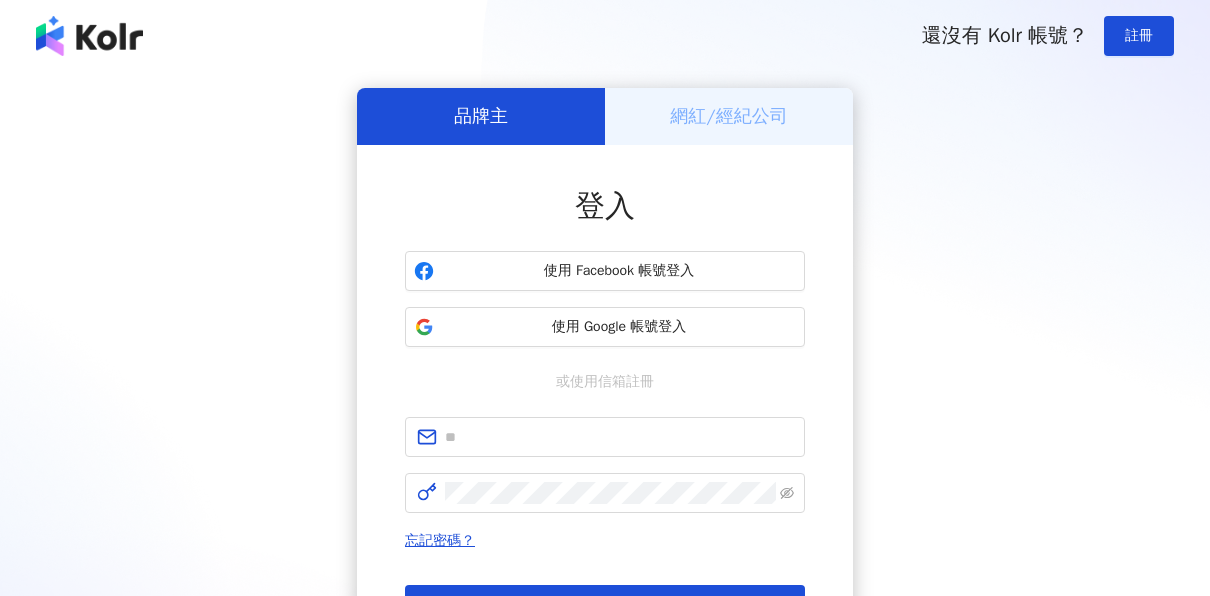 scroll, scrollTop: 0, scrollLeft: 0, axis: both 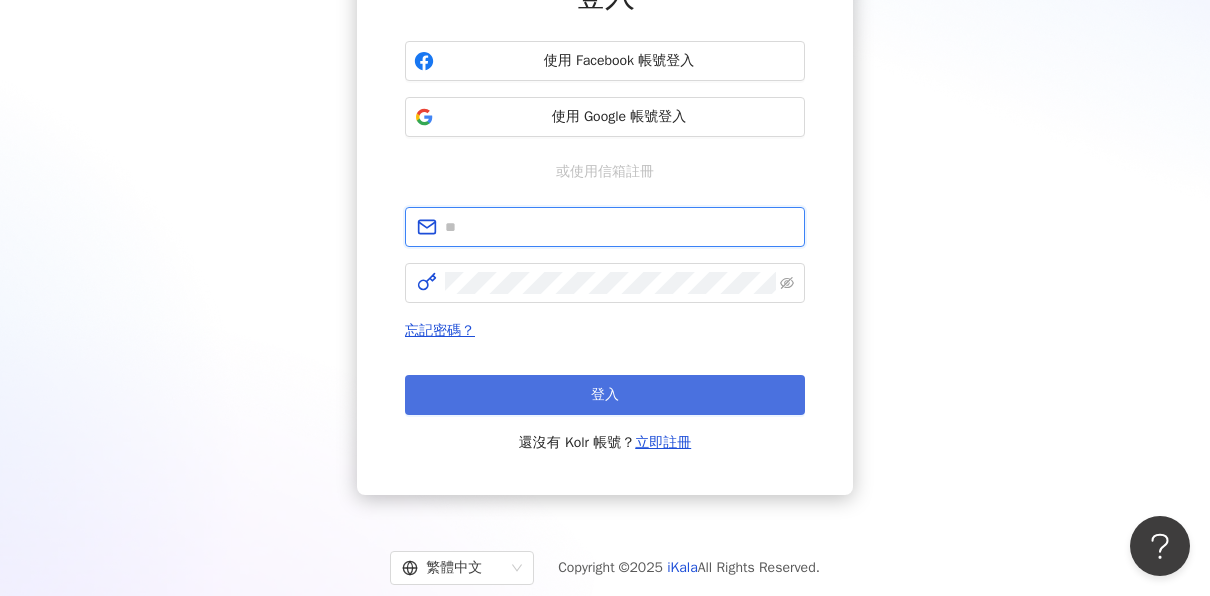 type on "**********" 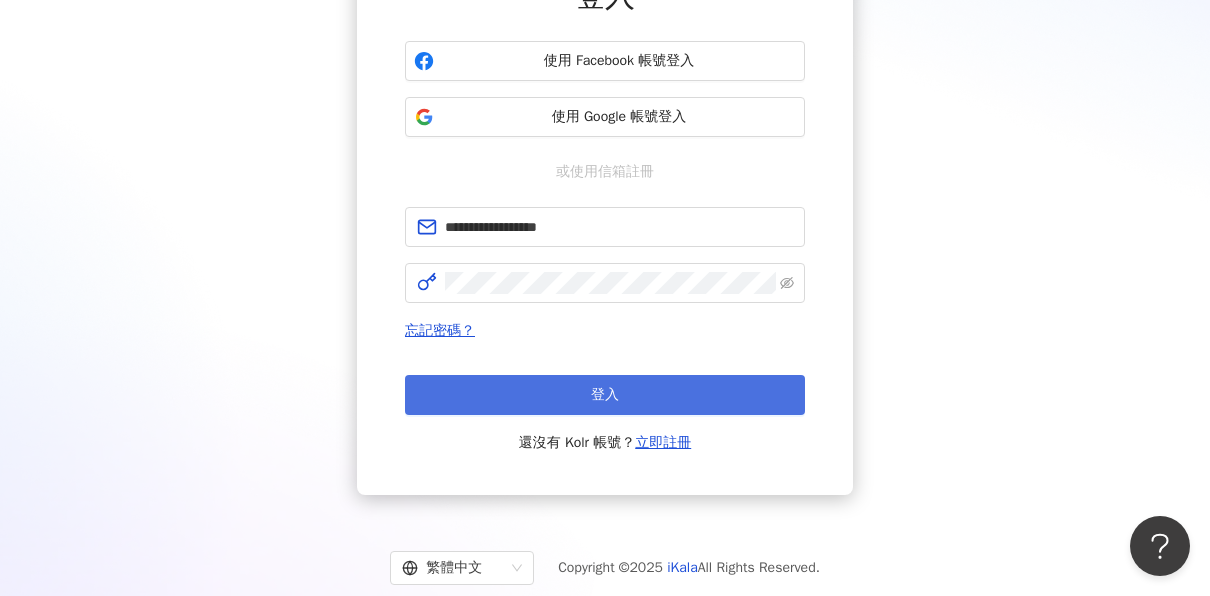 click on "登入" at bounding box center [605, 395] 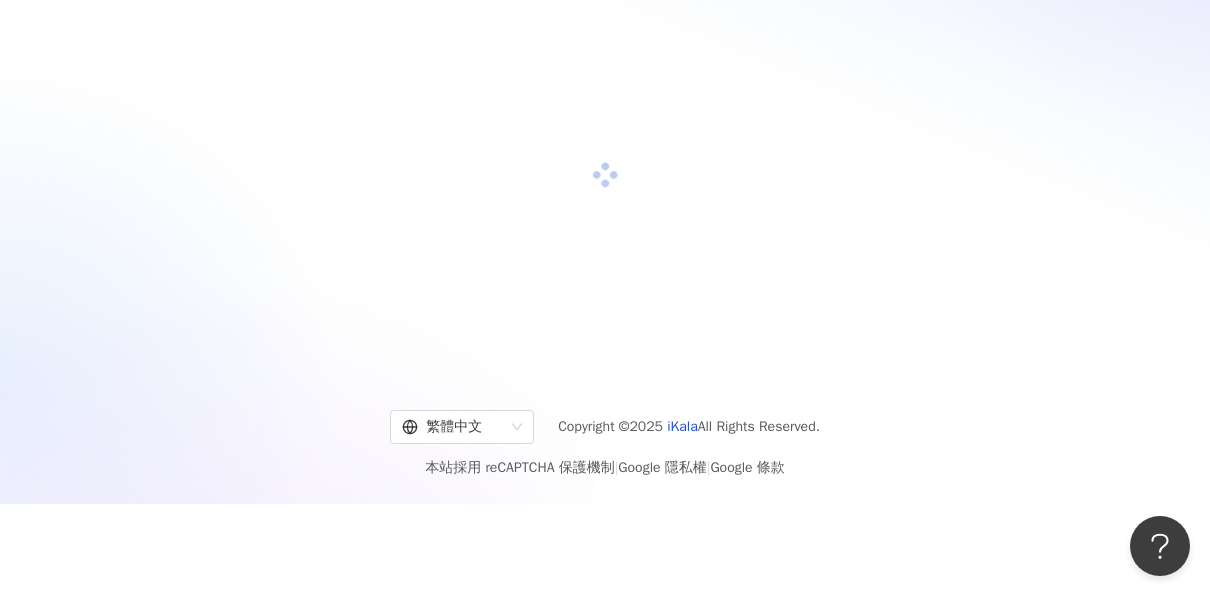 scroll, scrollTop: 210, scrollLeft: 0, axis: vertical 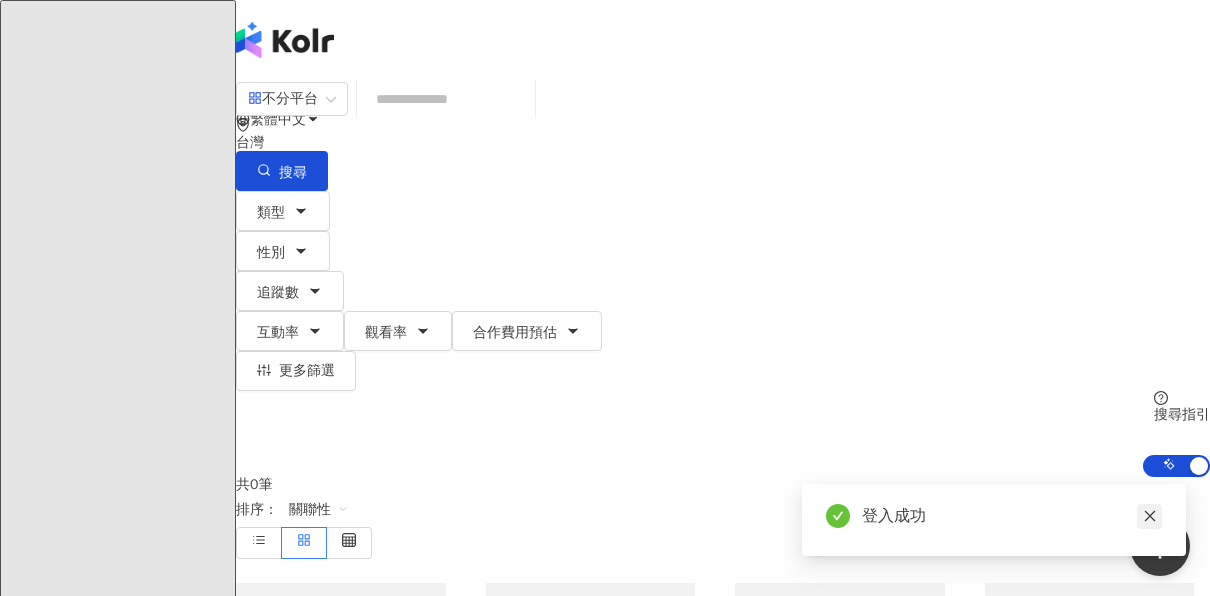 click at bounding box center [1149, 516] 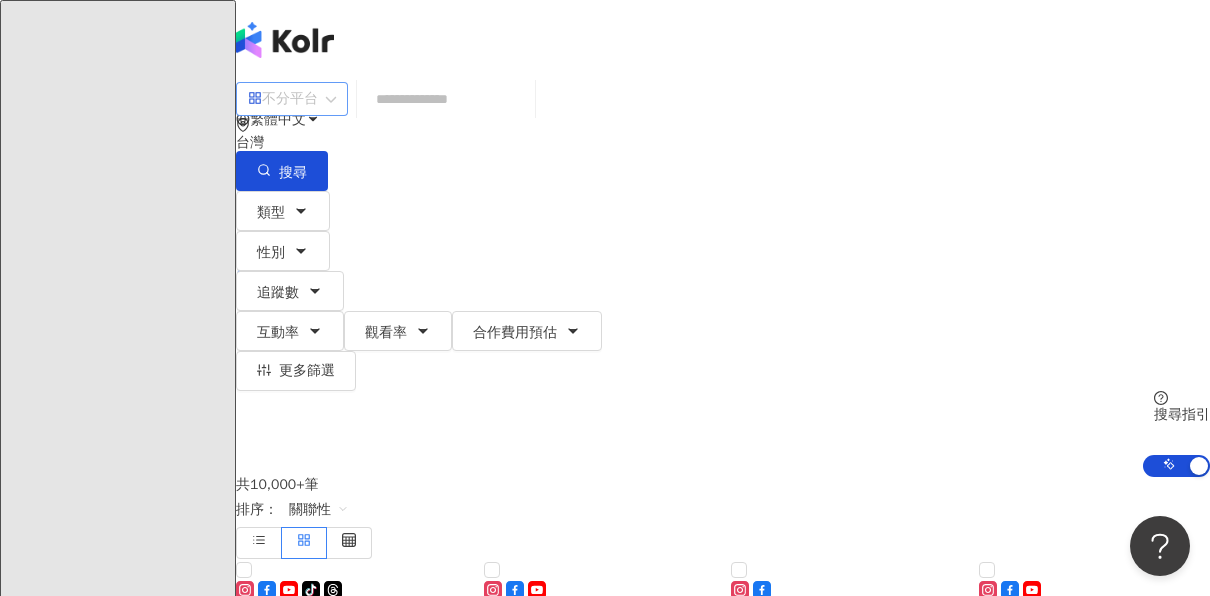 click on "不分平台" at bounding box center [292, 99] 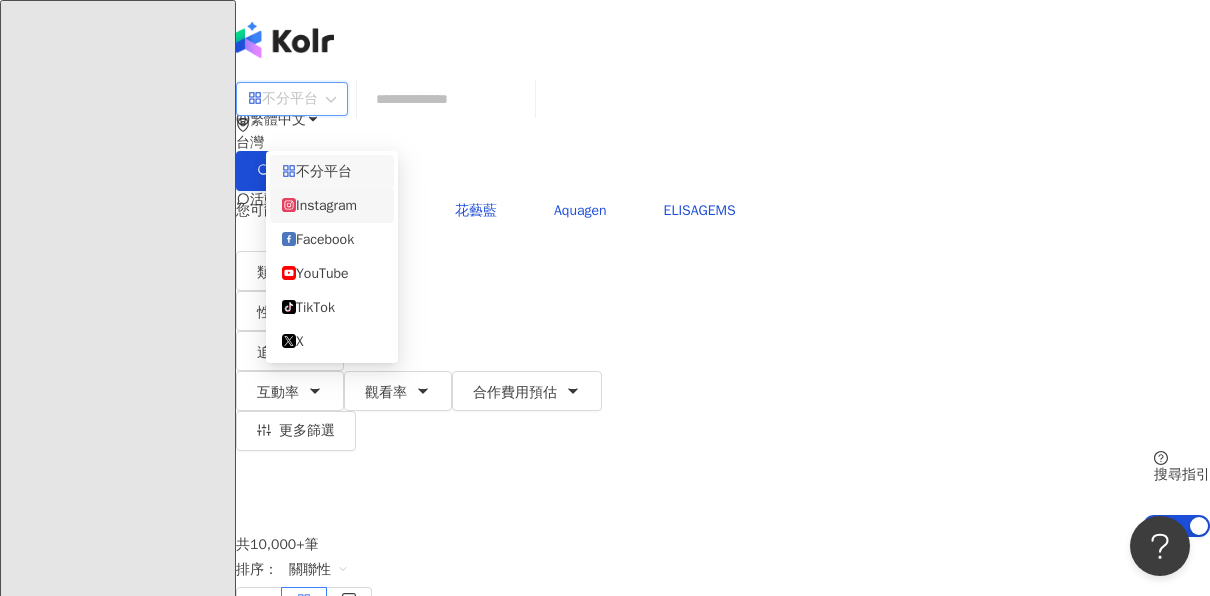 click on "Instagram" at bounding box center (332, 206) 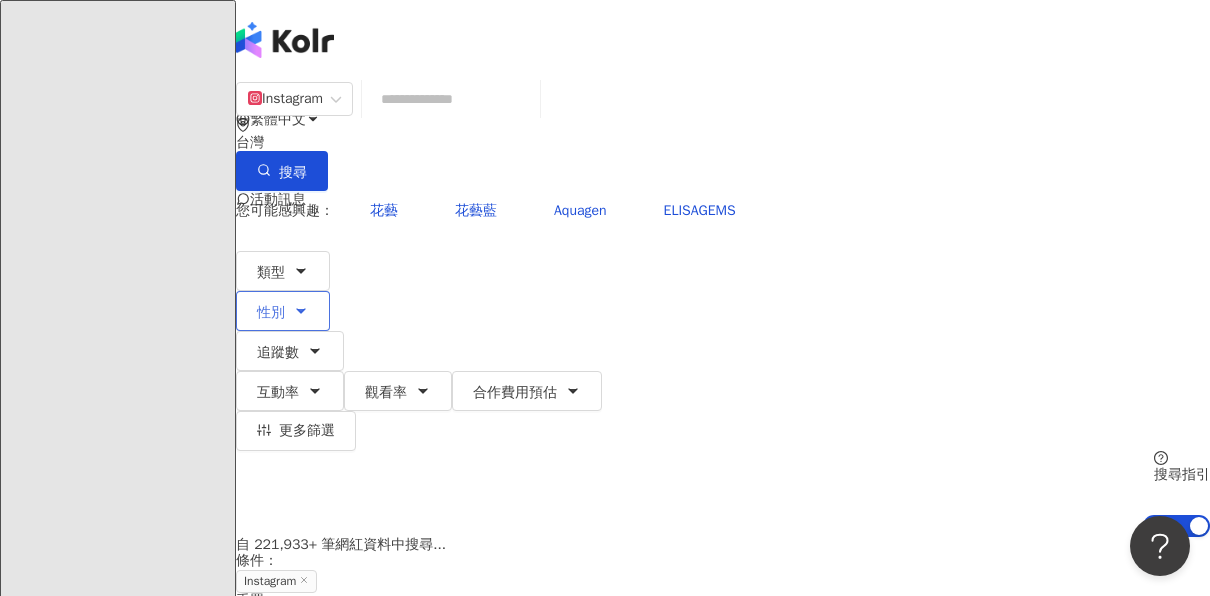 click on "性別" at bounding box center [271, 313] 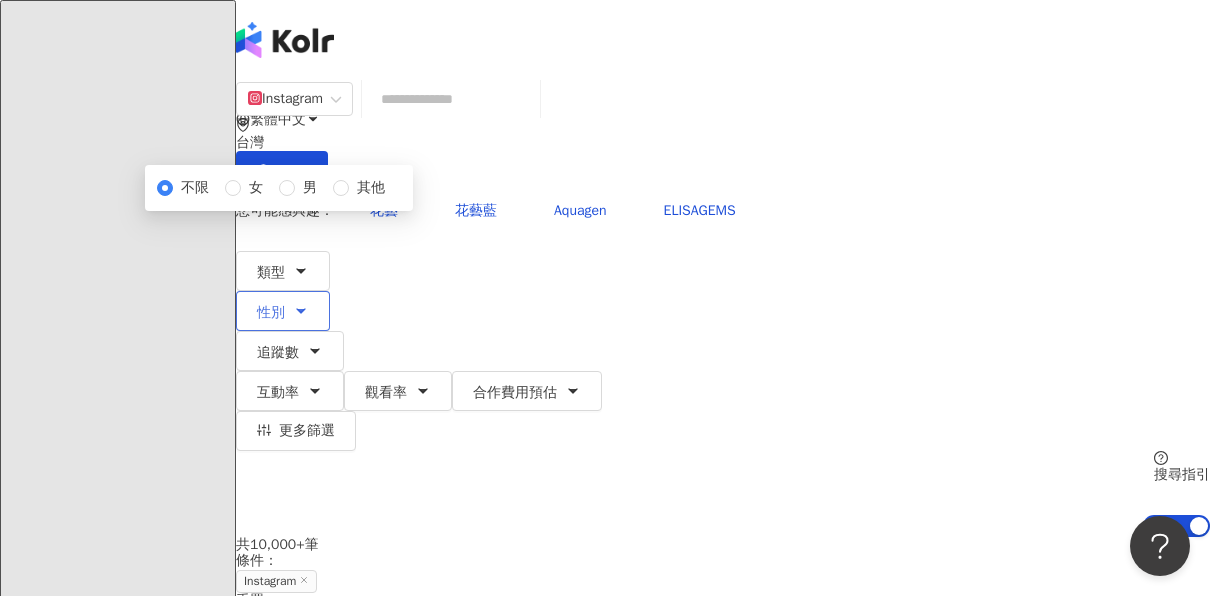 click on "性別" at bounding box center (271, 313) 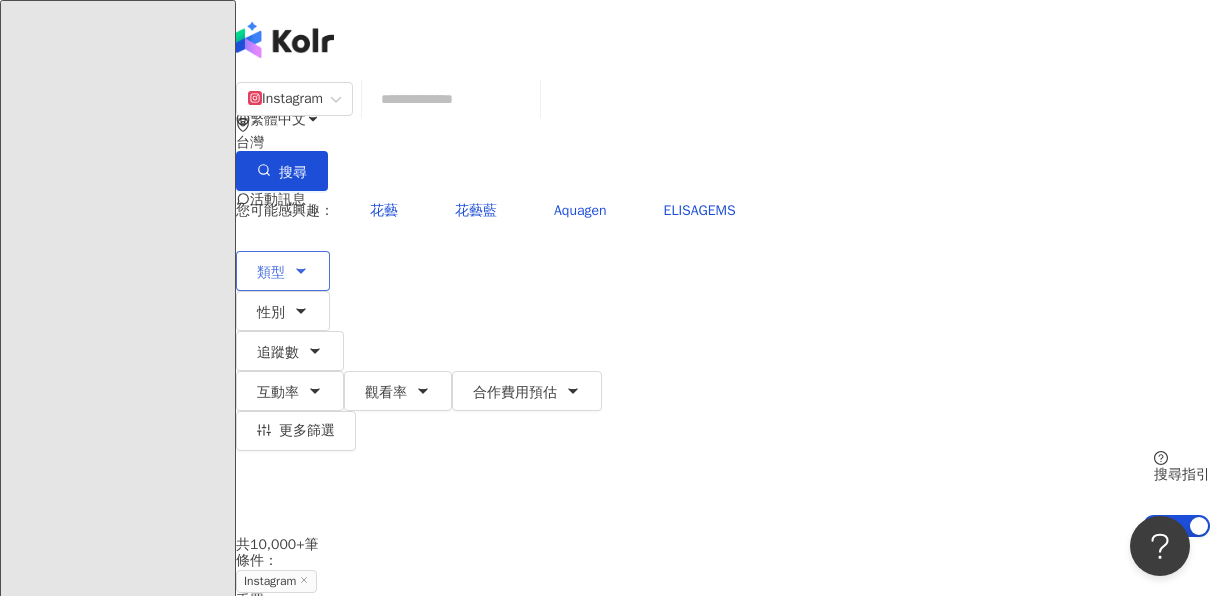 click on "類型" at bounding box center [283, 271] 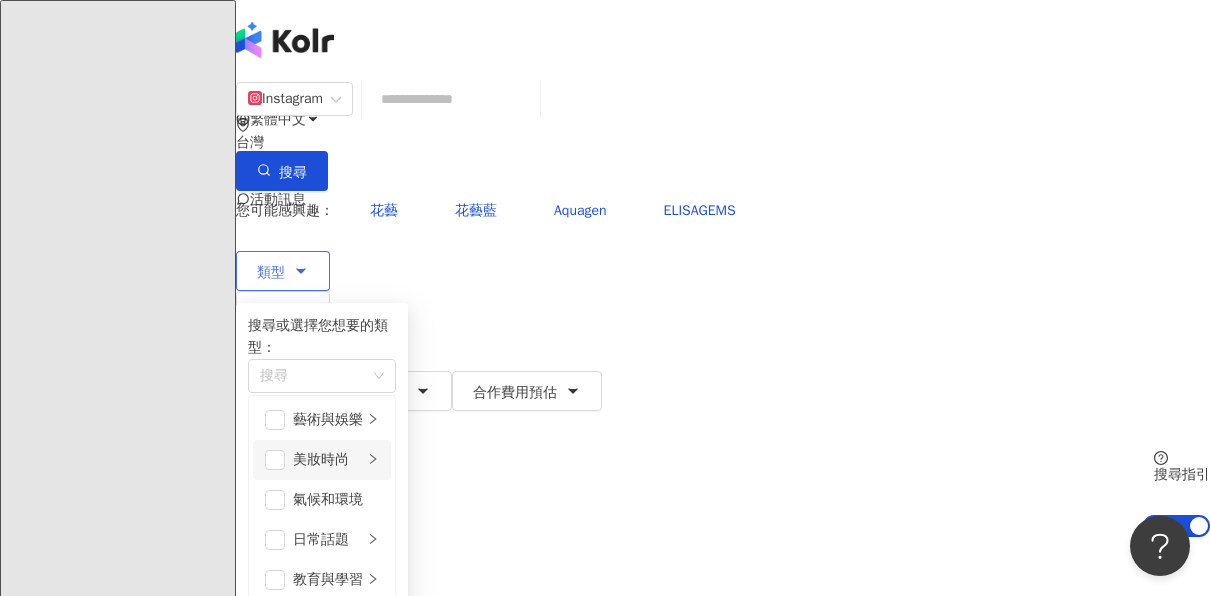 scroll, scrollTop: 0, scrollLeft: 0, axis: both 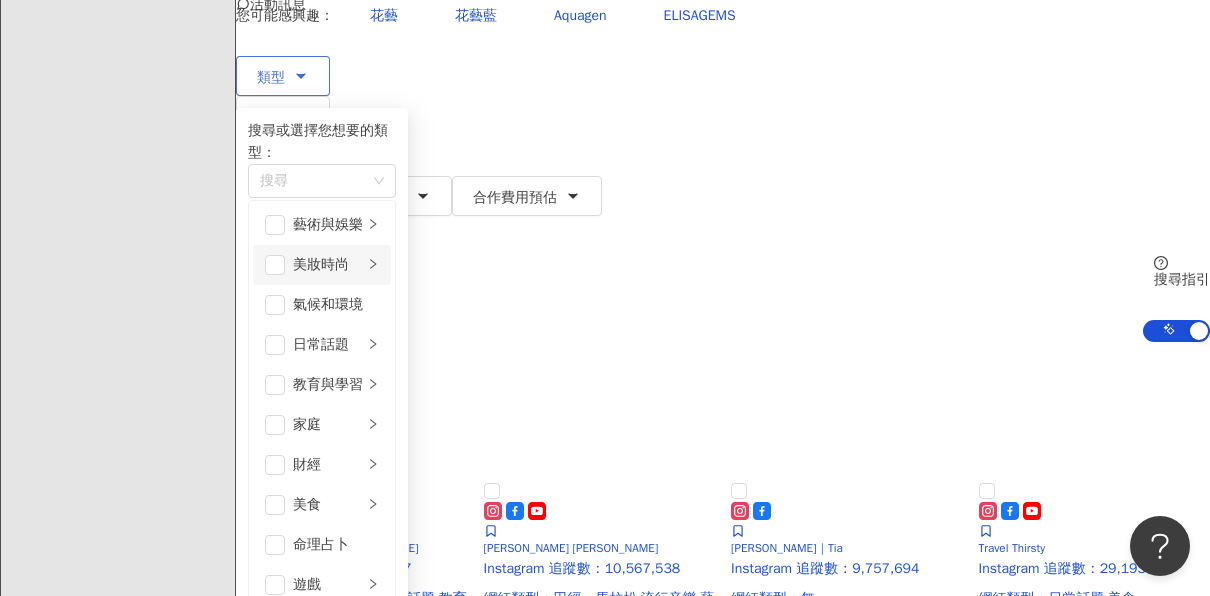 click on "美妝時尚" at bounding box center [322, 265] 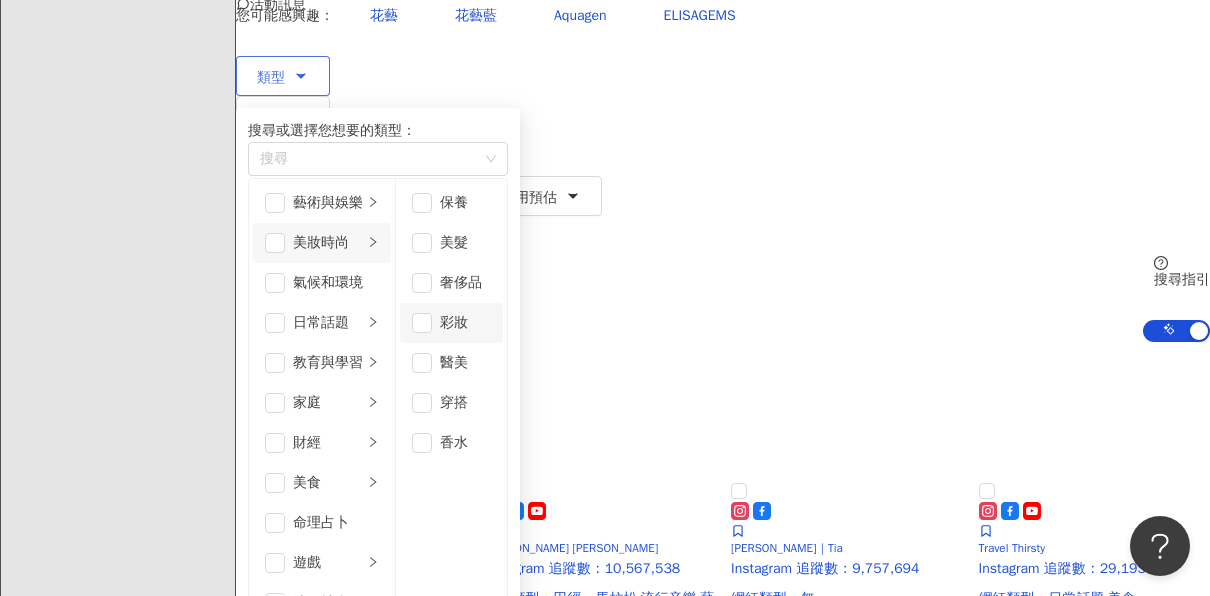 scroll, scrollTop: 12, scrollLeft: 0, axis: vertical 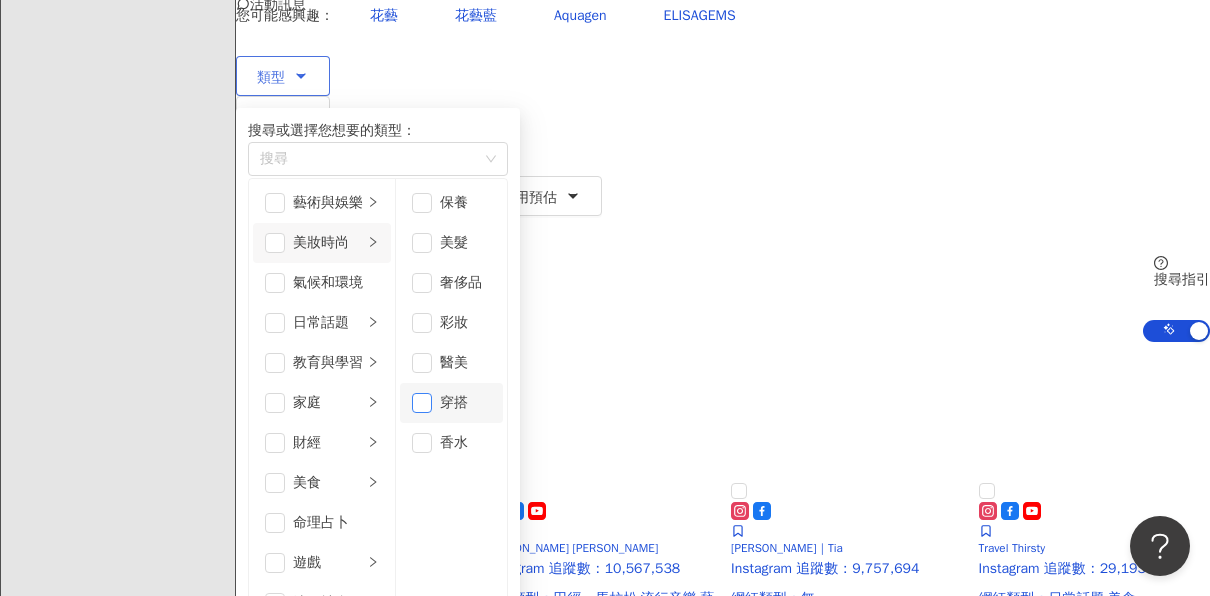 click at bounding box center [422, 403] 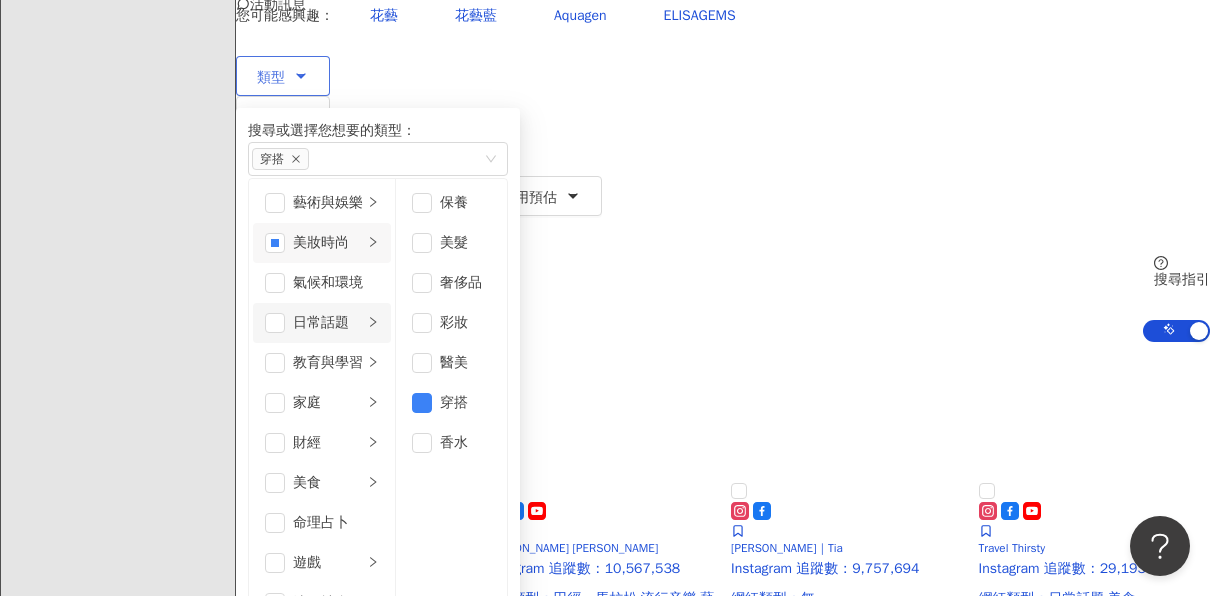 click 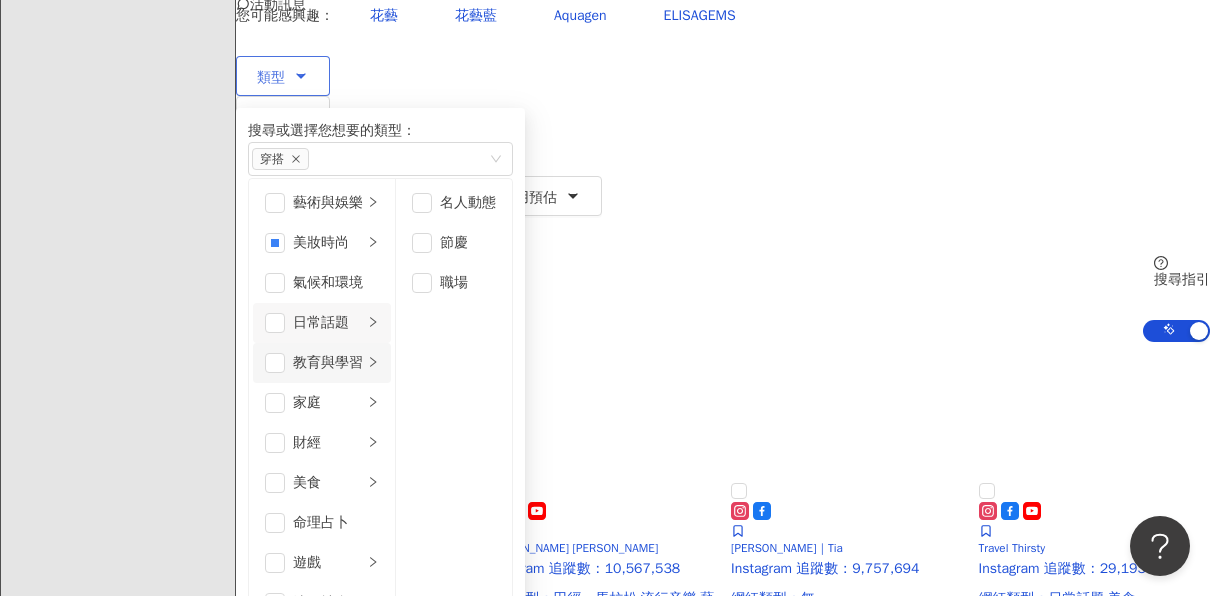 click 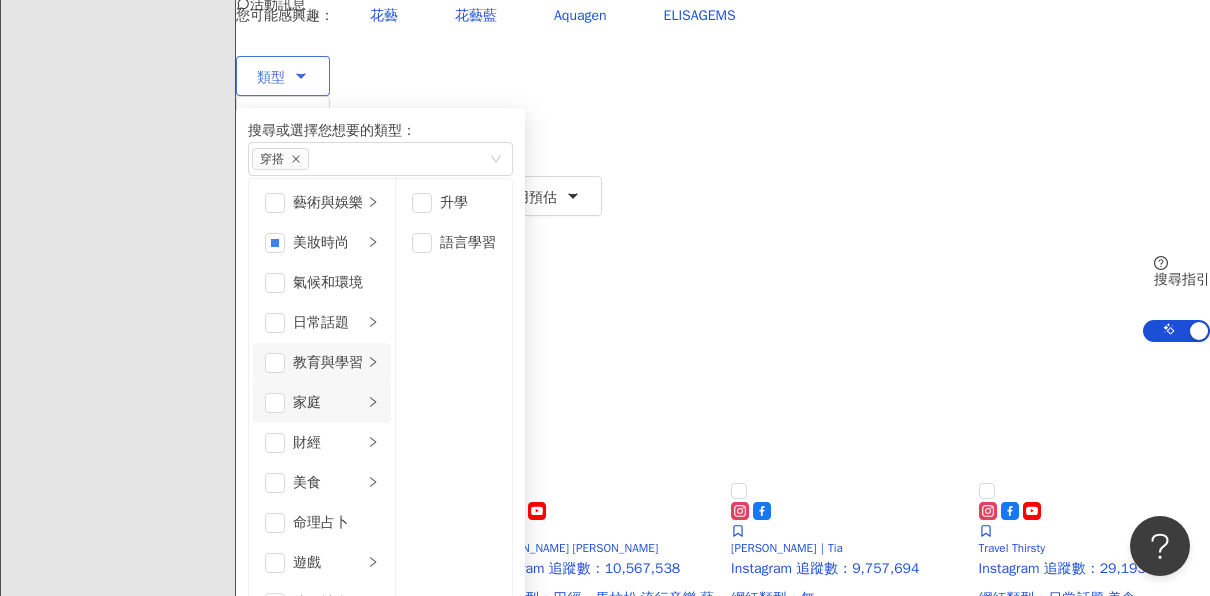 click 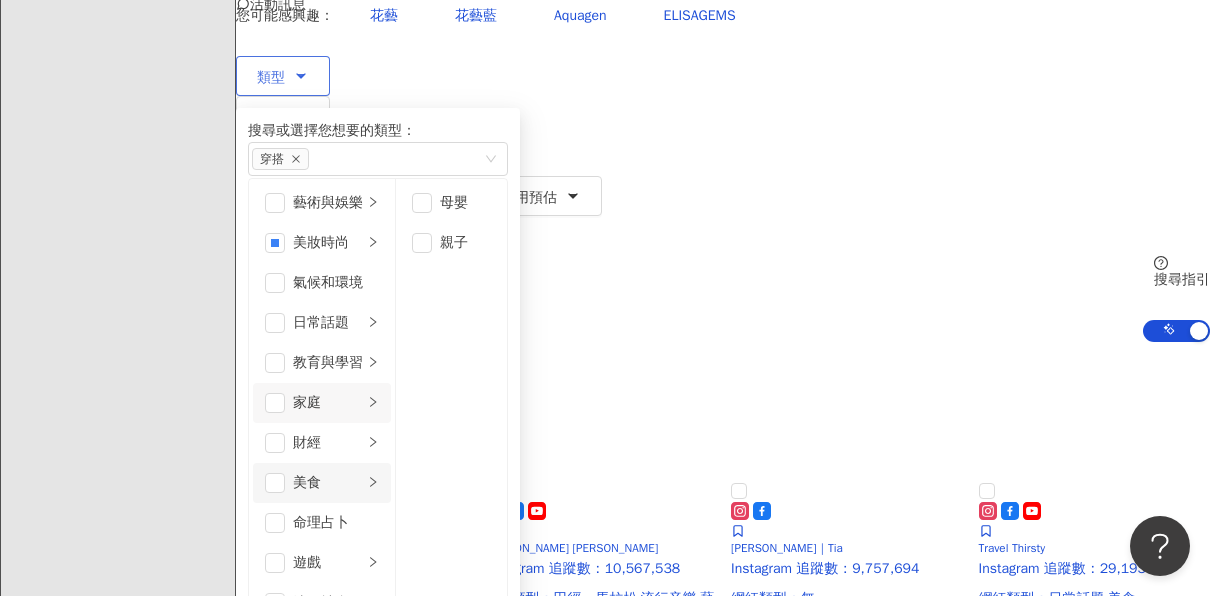 scroll, scrollTop: 333, scrollLeft: 0, axis: vertical 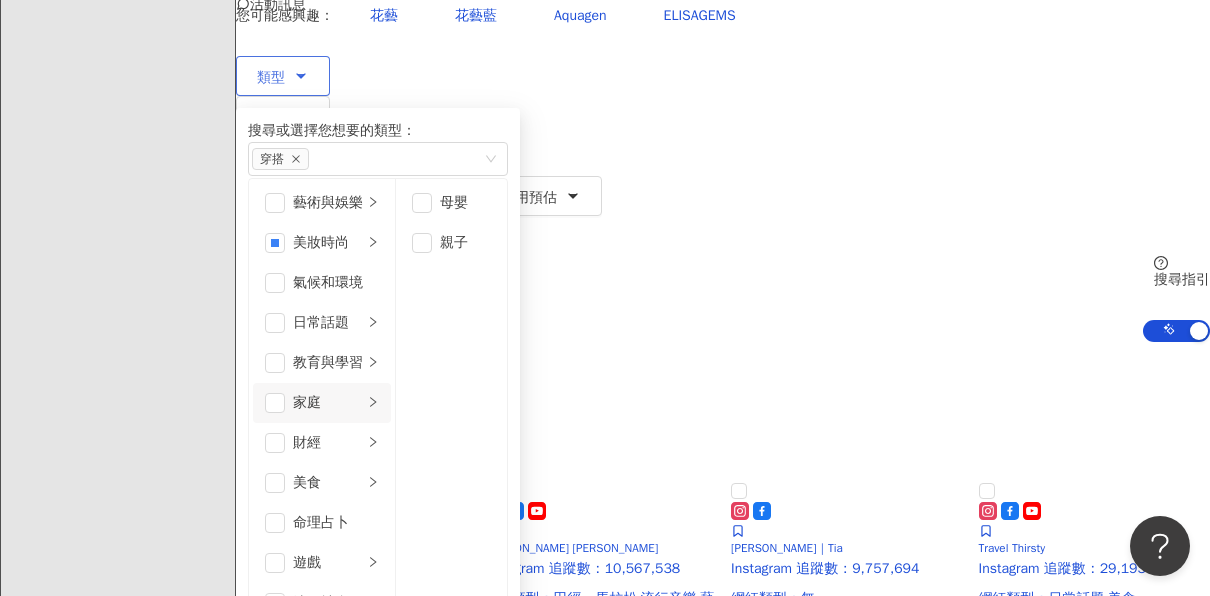 click on "生活風格" at bounding box center [322, 643] 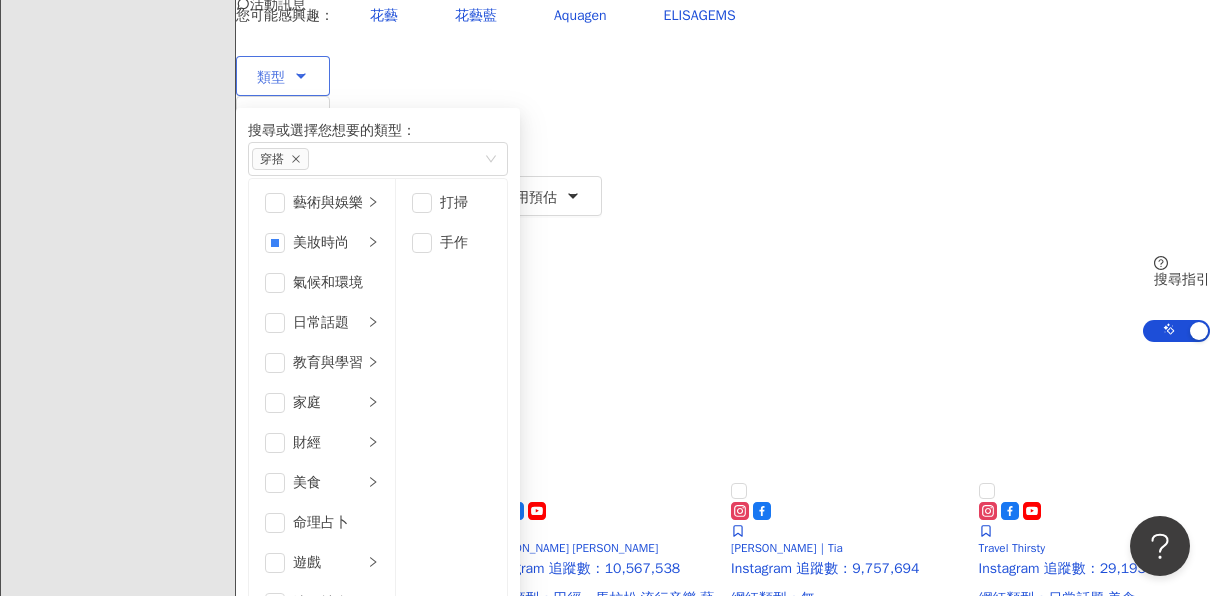click 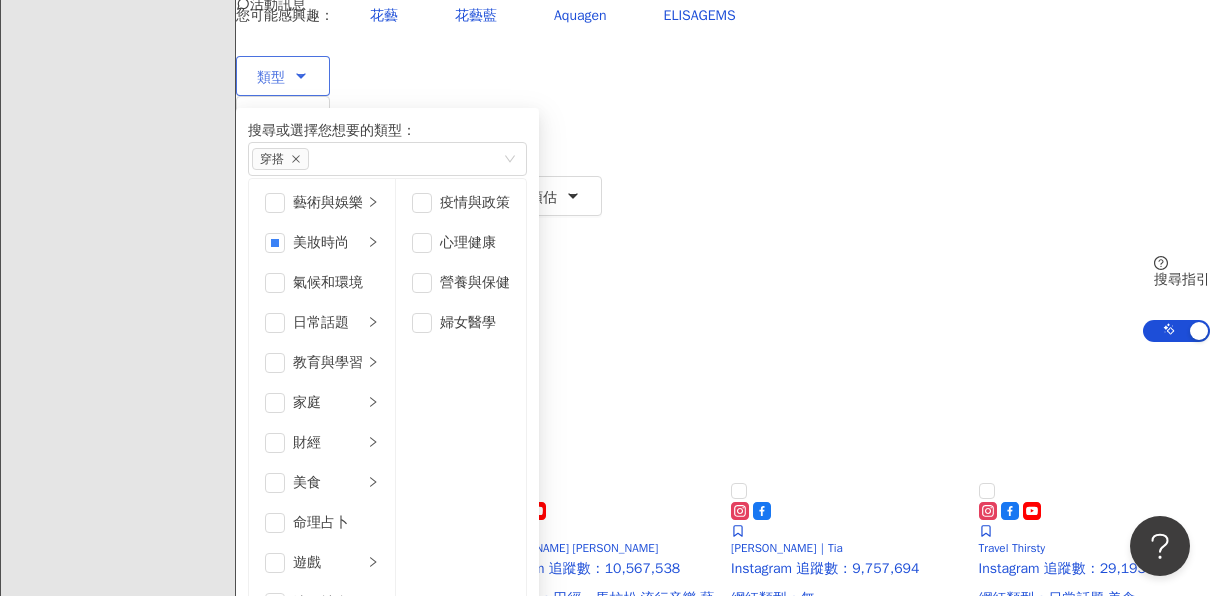 scroll, scrollTop: 677, scrollLeft: 0, axis: vertical 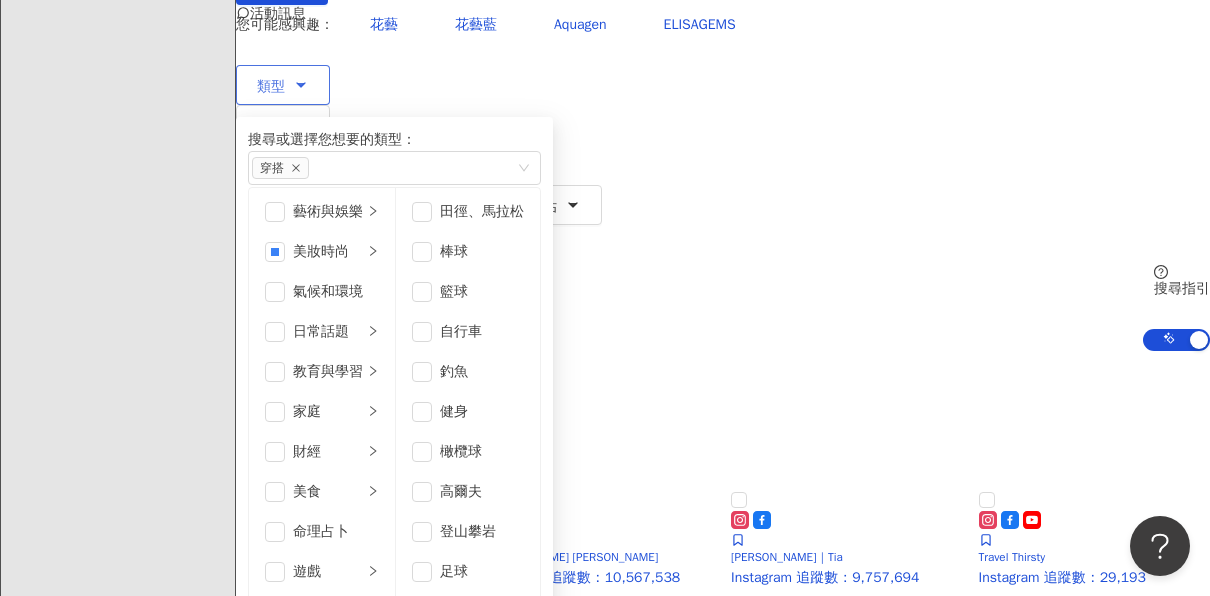 click on "瑜珈" at bounding box center [482, 692] 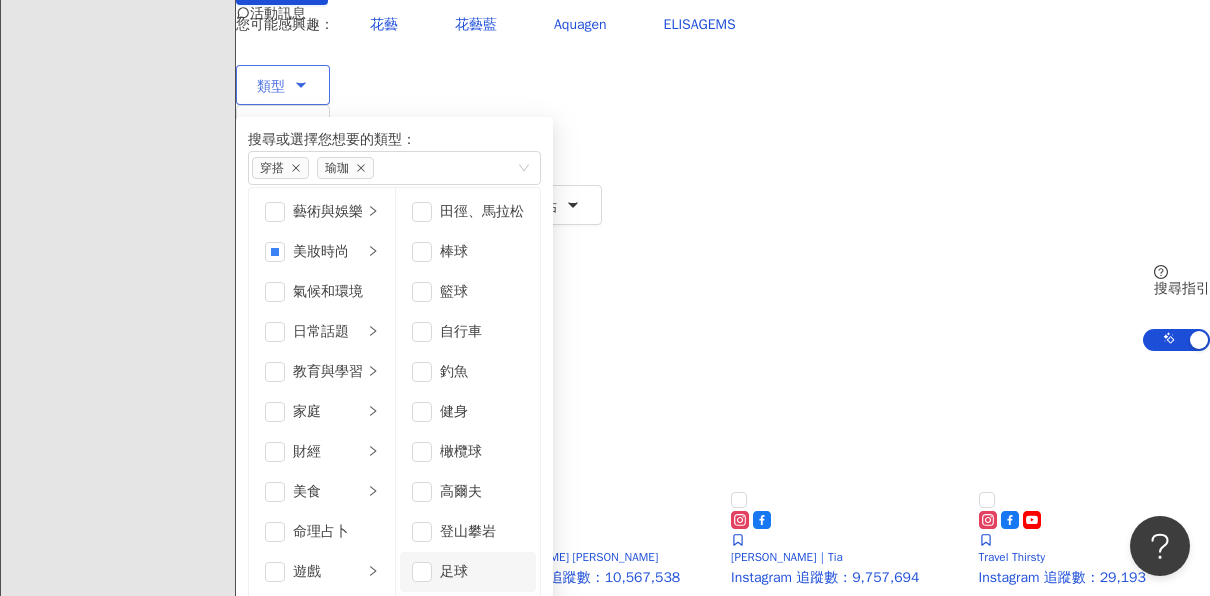 scroll, scrollTop: 57, scrollLeft: 0, axis: vertical 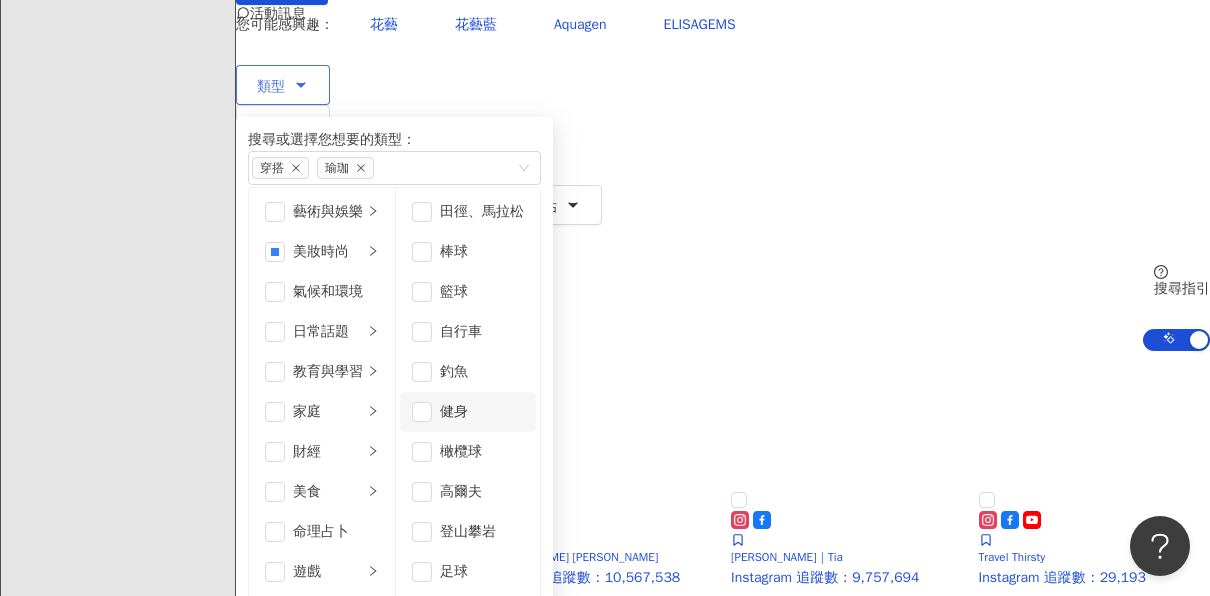 click on "健身" at bounding box center [468, 412] 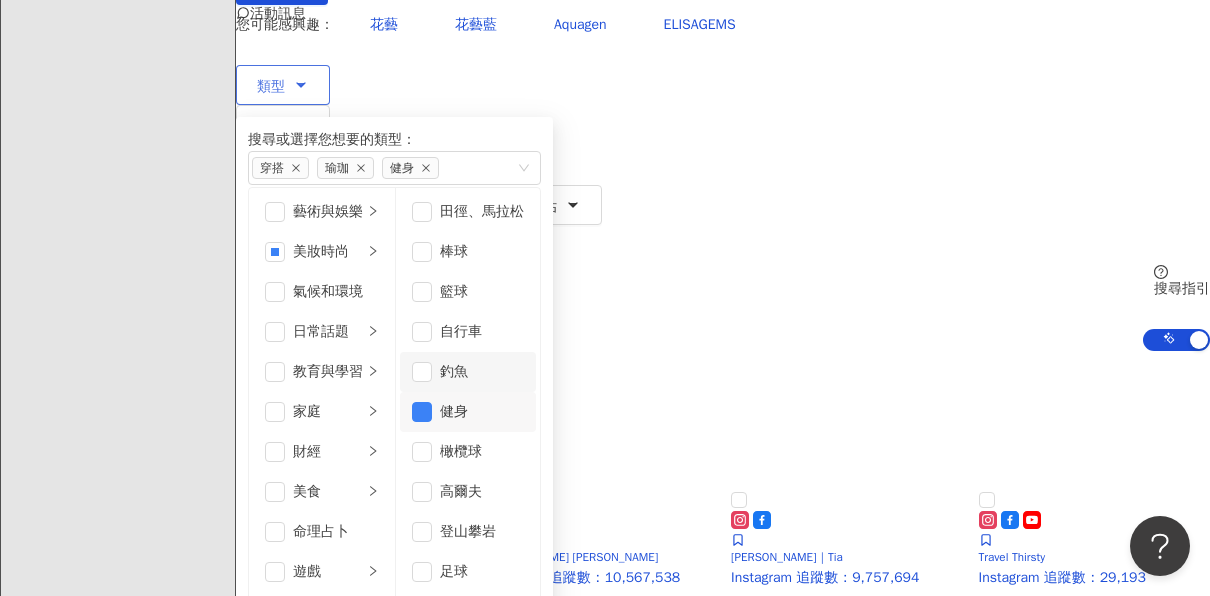 scroll, scrollTop: 240, scrollLeft: 0, axis: vertical 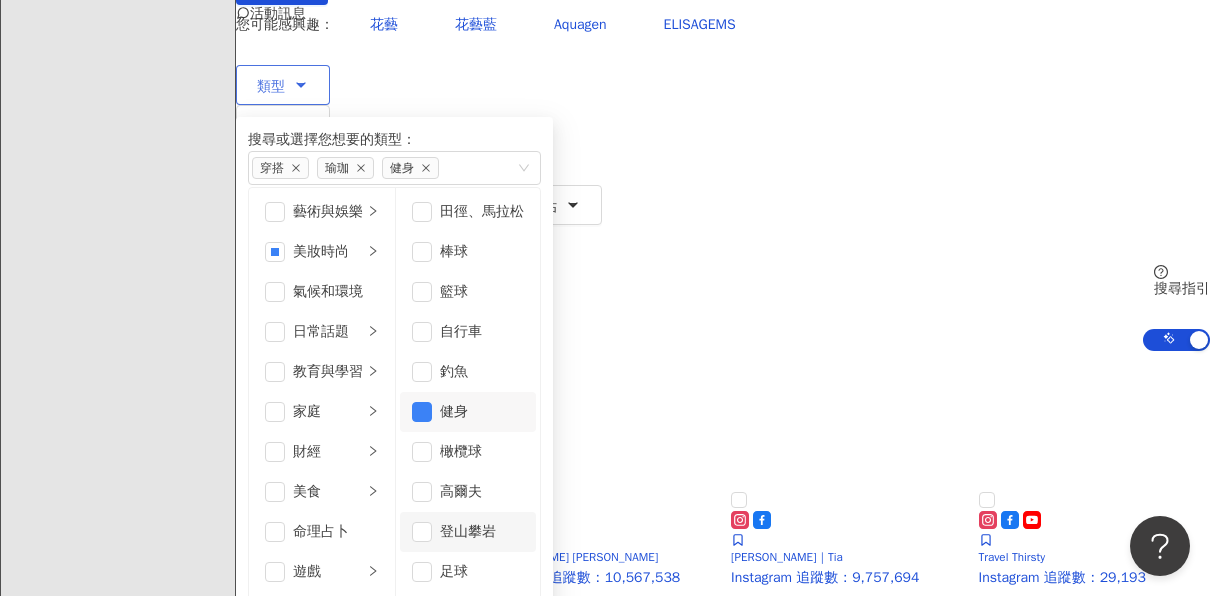 click on "登山攀岩" at bounding box center (482, 532) 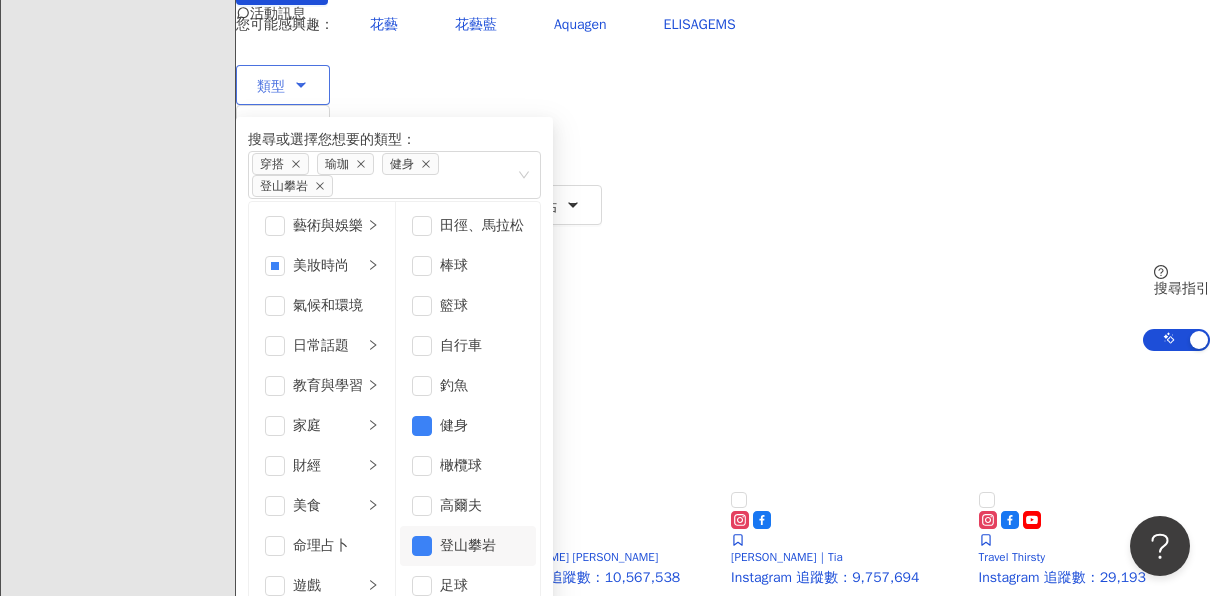 scroll, scrollTop: 295, scrollLeft: 0, axis: vertical 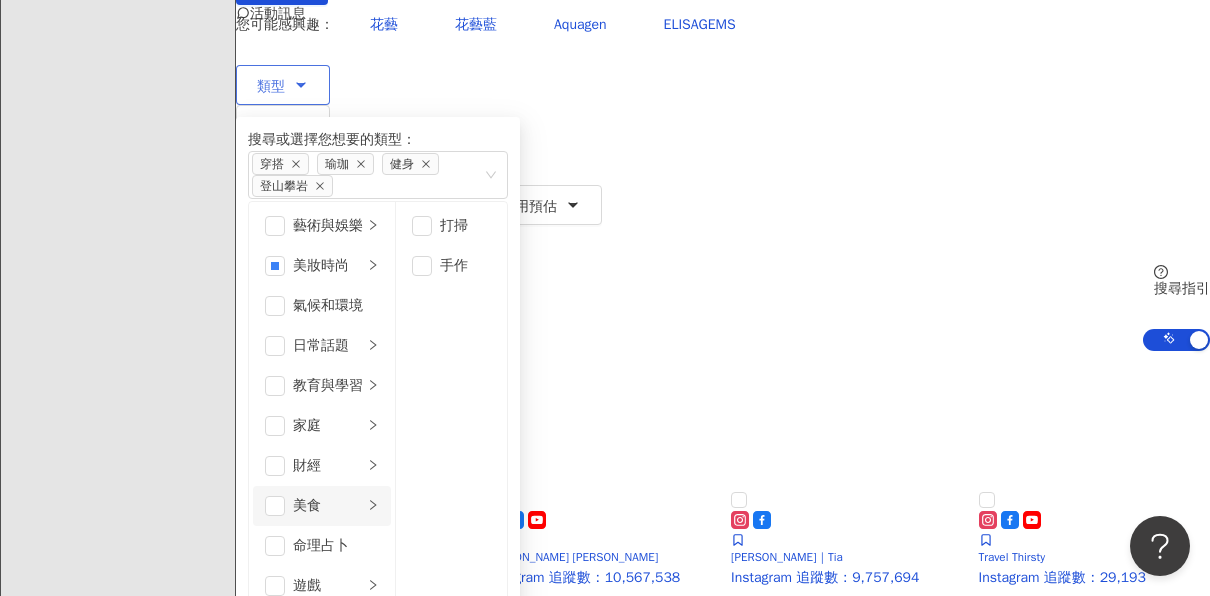 click 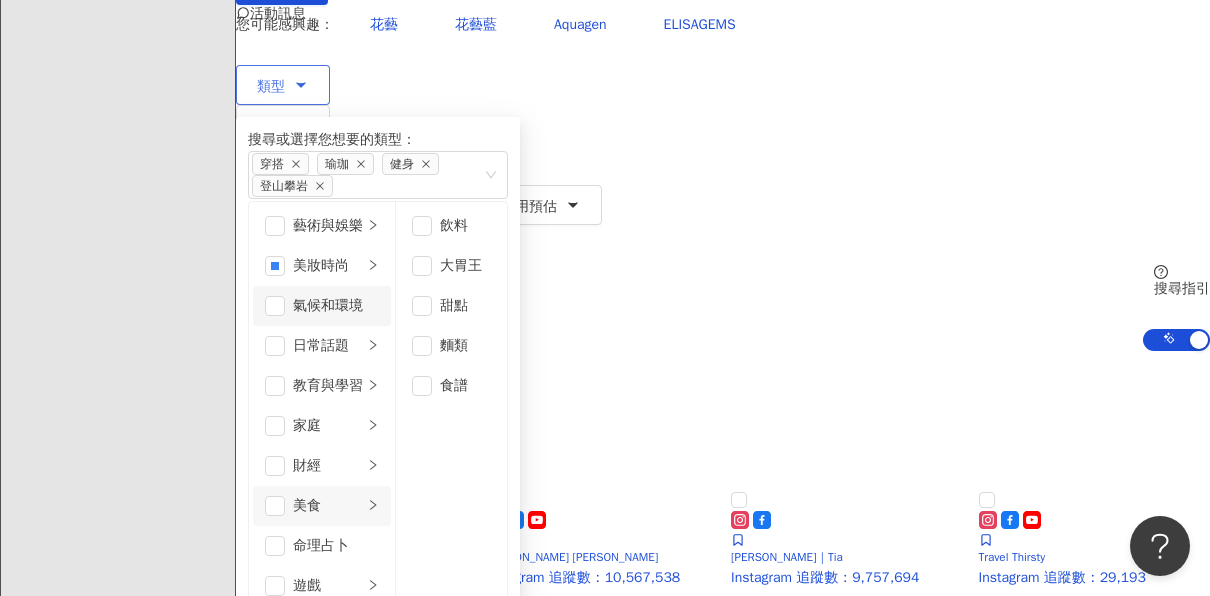 scroll, scrollTop: 0, scrollLeft: 0, axis: both 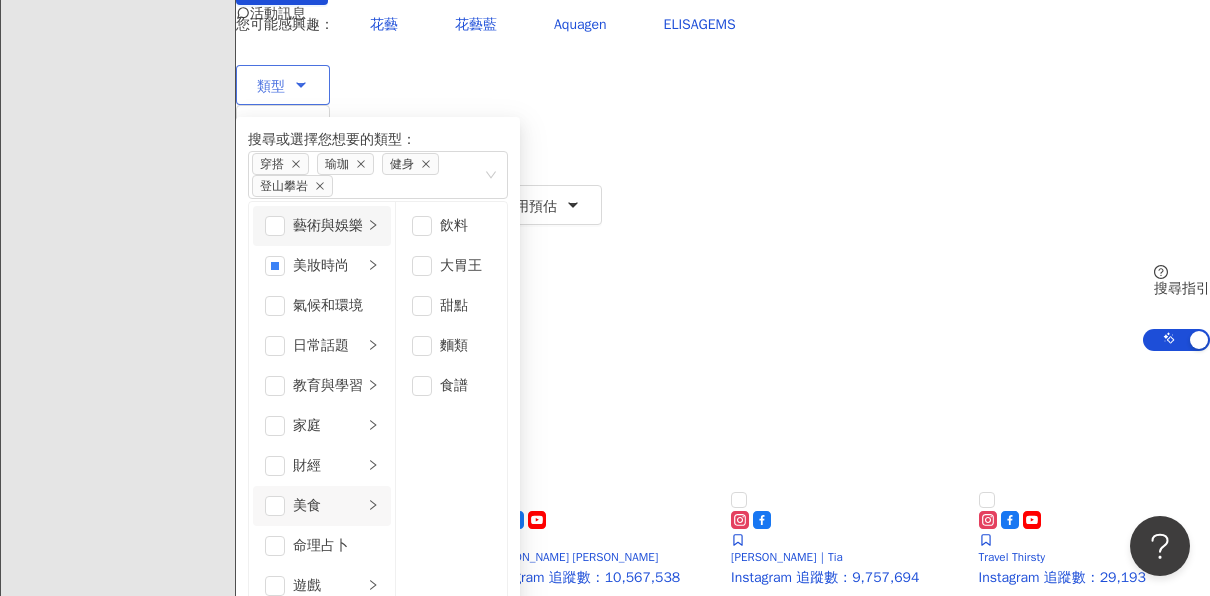 click 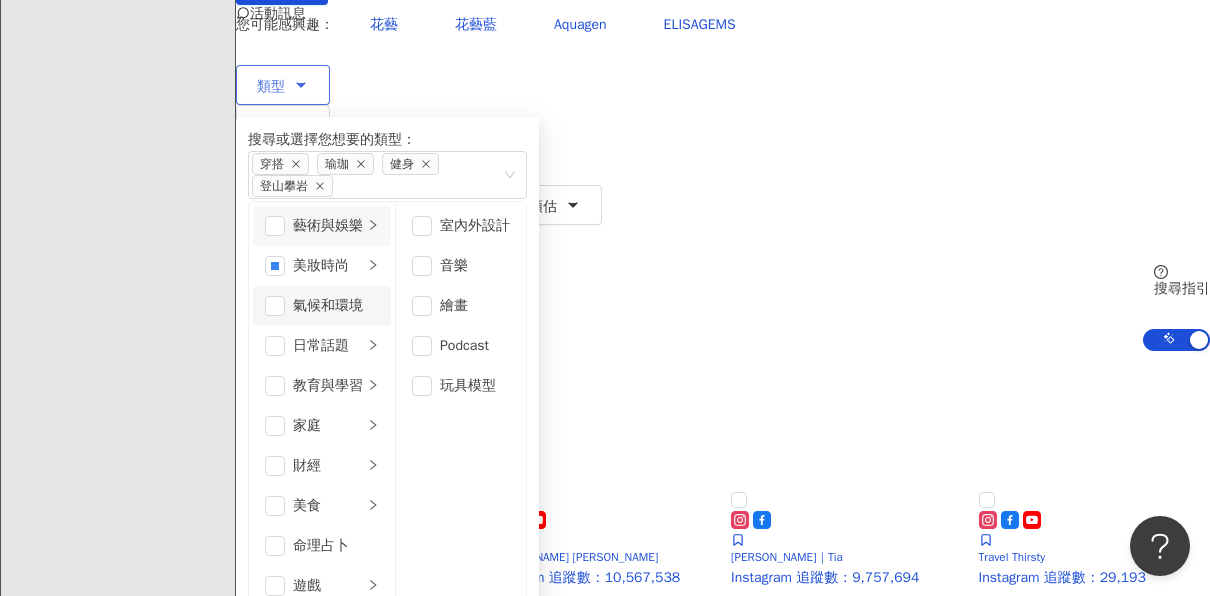 click on "氣候和環境" at bounding box center [336, 306] 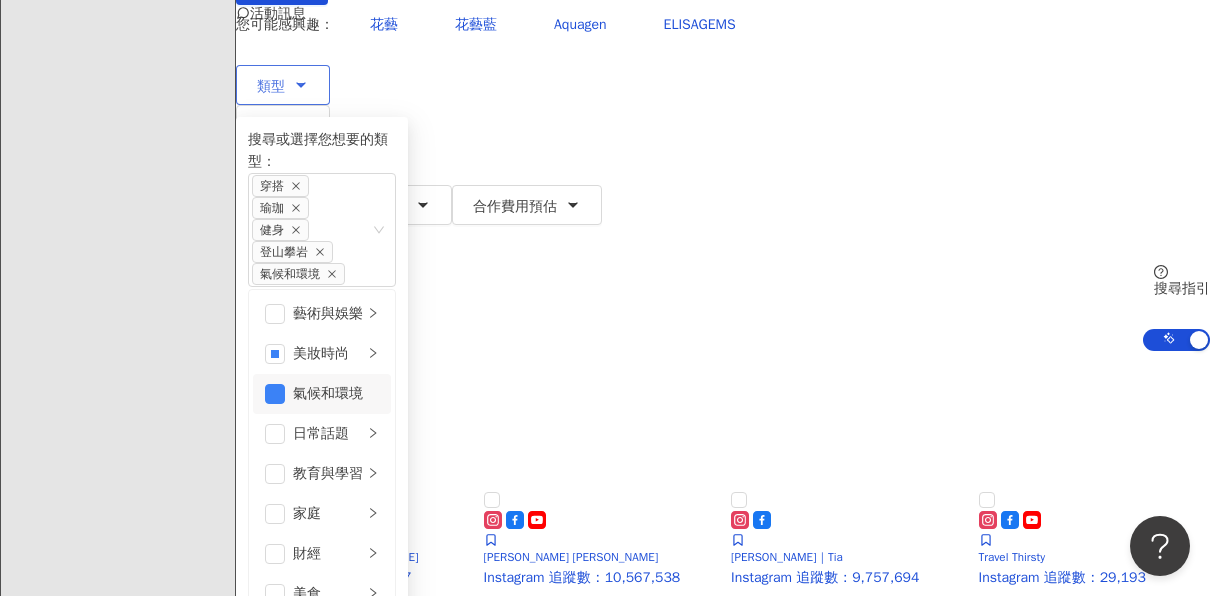 click on "氣候和環境" at bounding box center [336, 394] 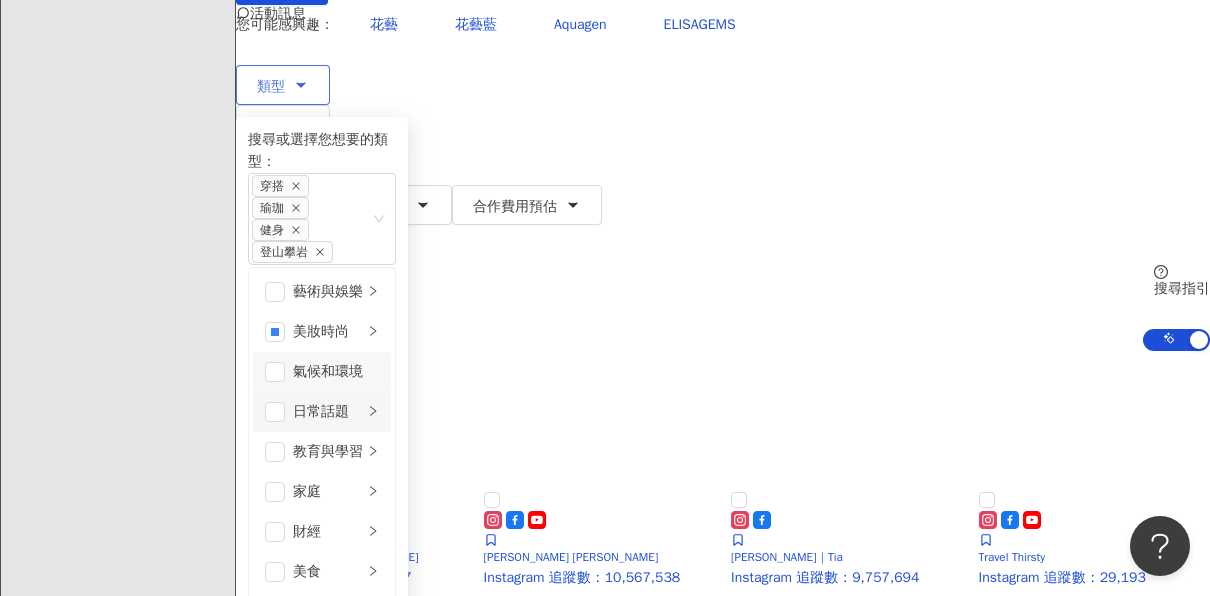 click on "日常話題" at bounding box center [322, 412] 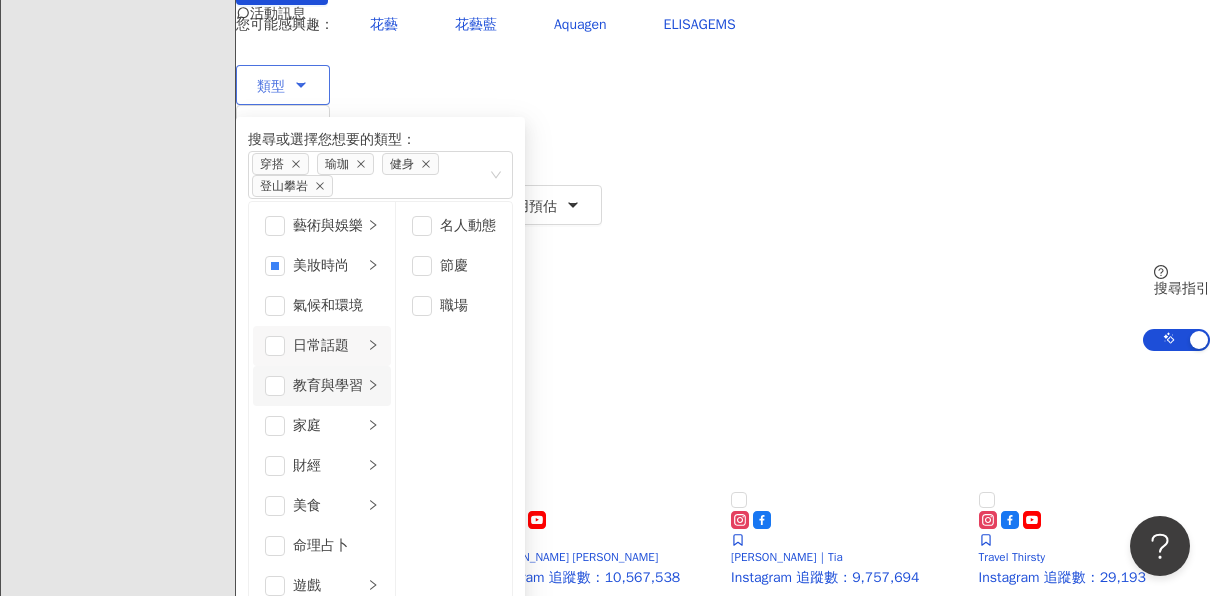 click 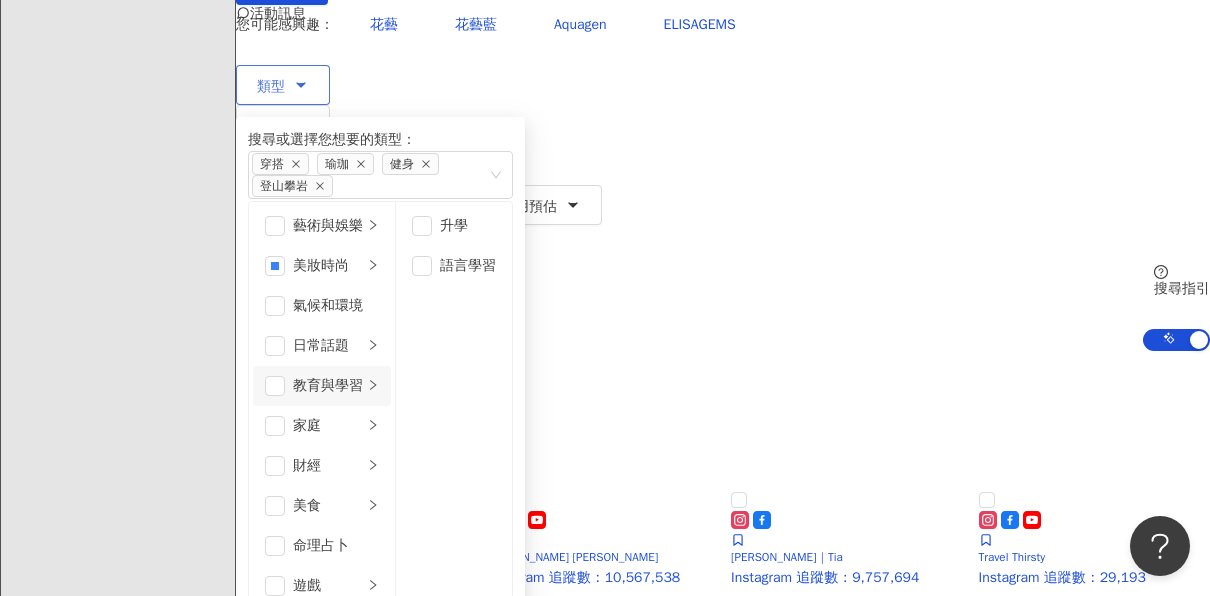 scroll, scrollTop: 95, scrollLeft: 0, axis: vertical 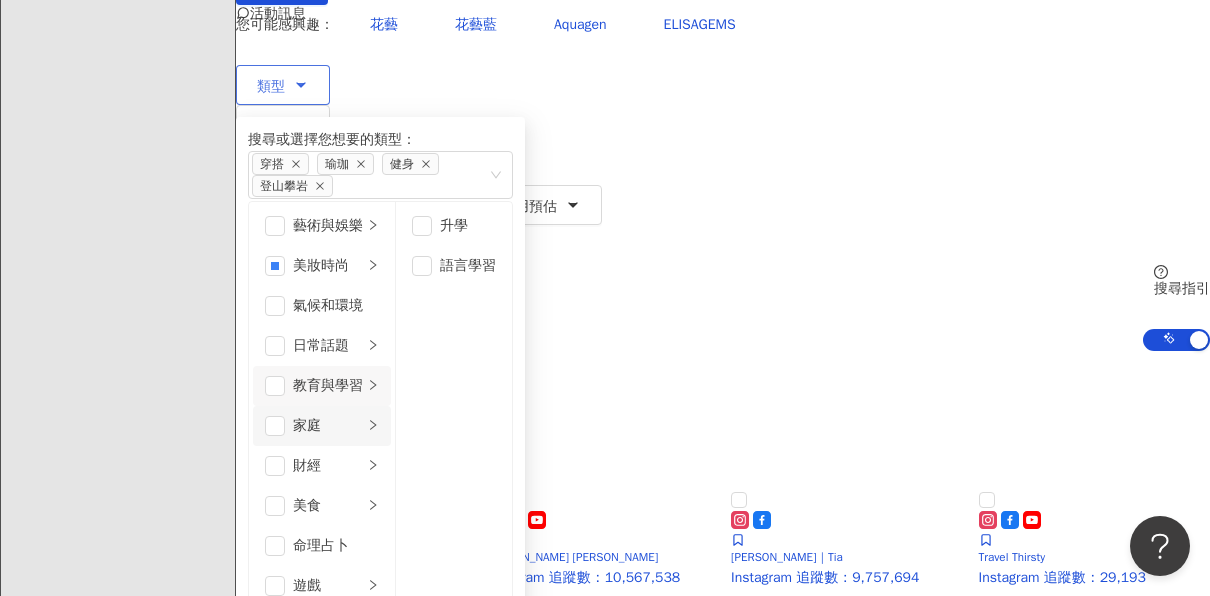 click on "家庭" at bounding box center (322, 426) 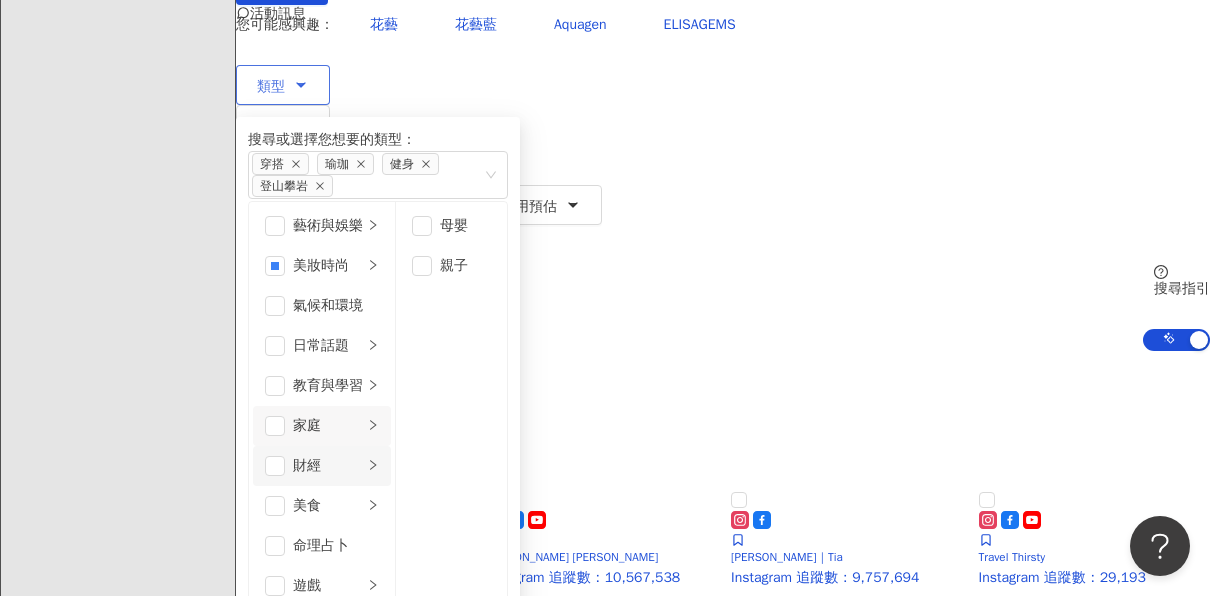 click on "財經" at bounding box center [322, 466] 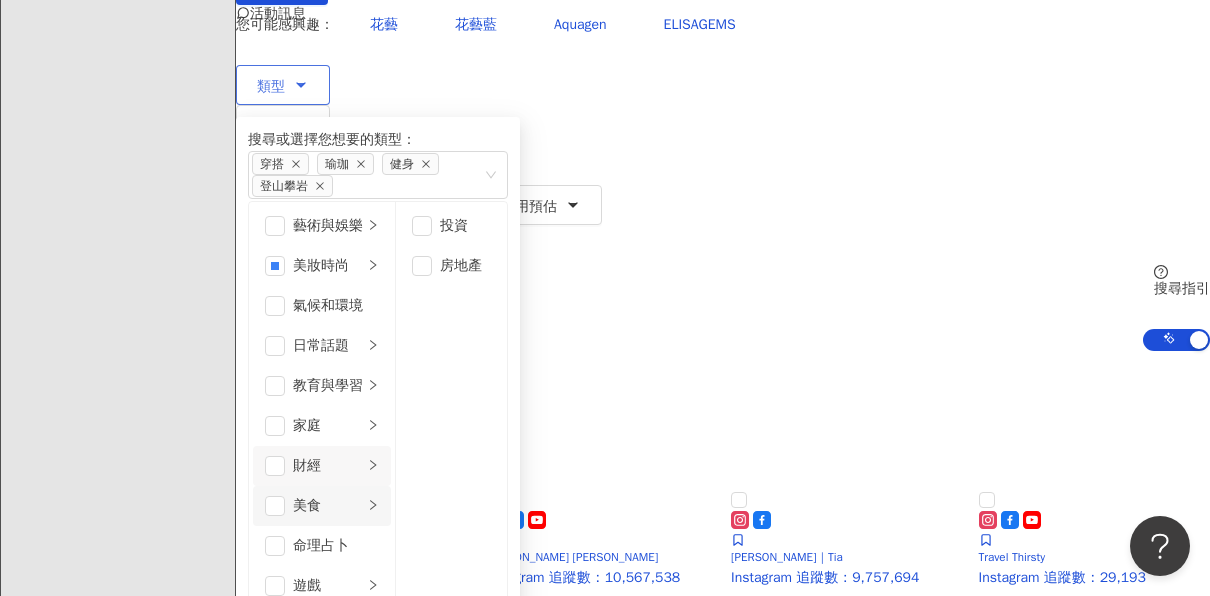 click on "美食" at bounding box center [322, 506] 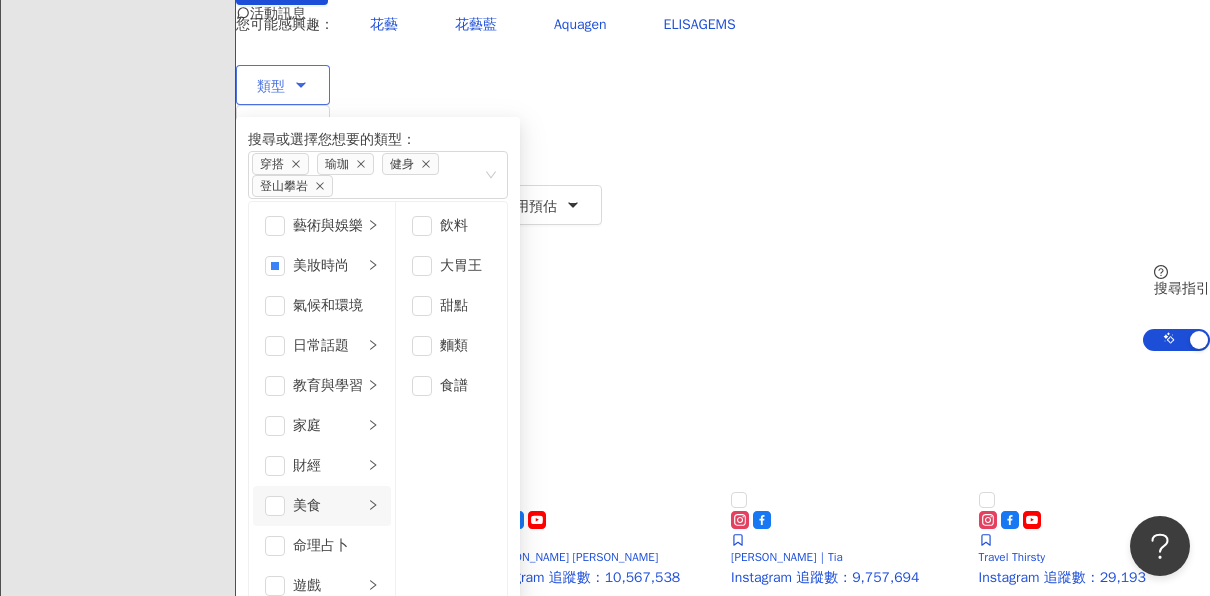 scroll, scrollTop: 236, scrollLeft: 0, axis: vertical 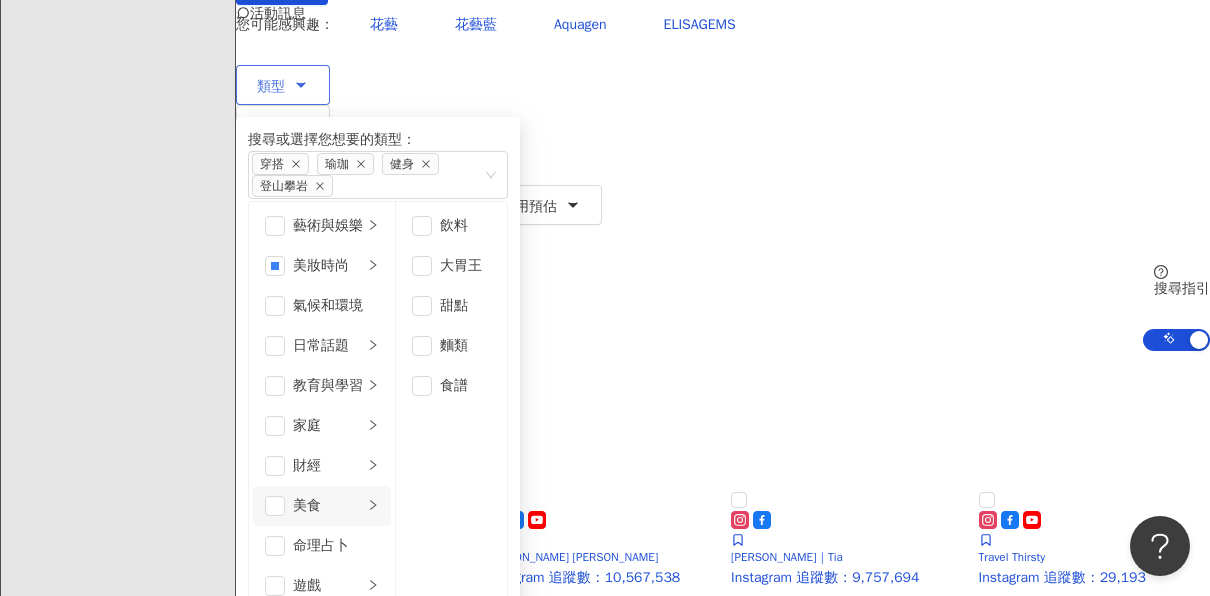 click 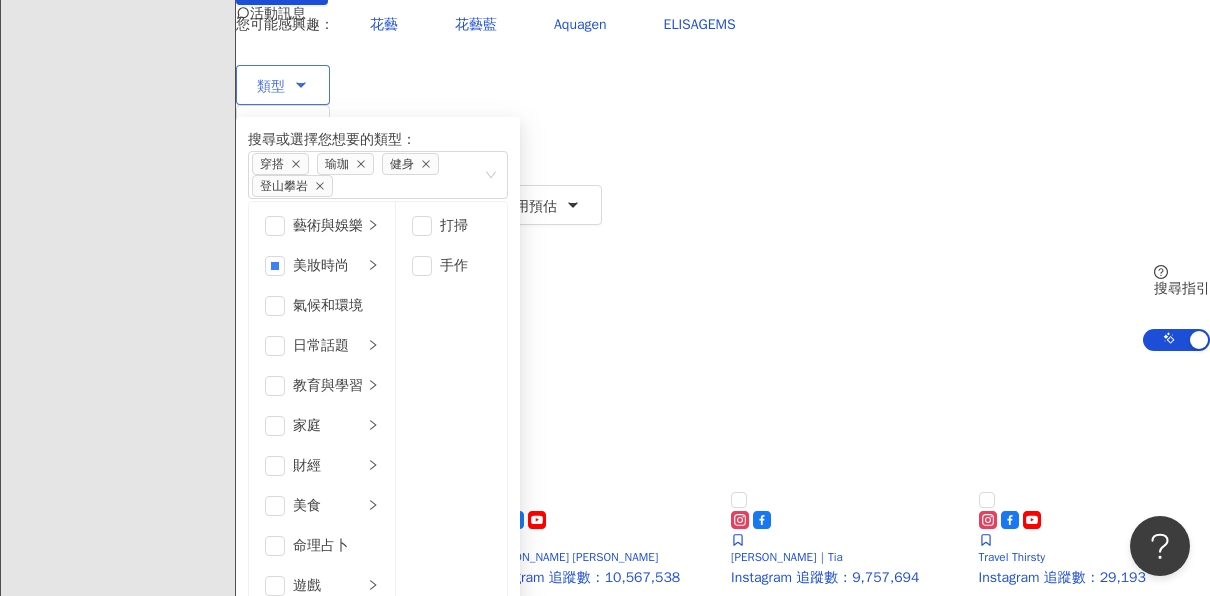 scroll, scrollTop: 273, scrollLeft: 0, axis: vertical 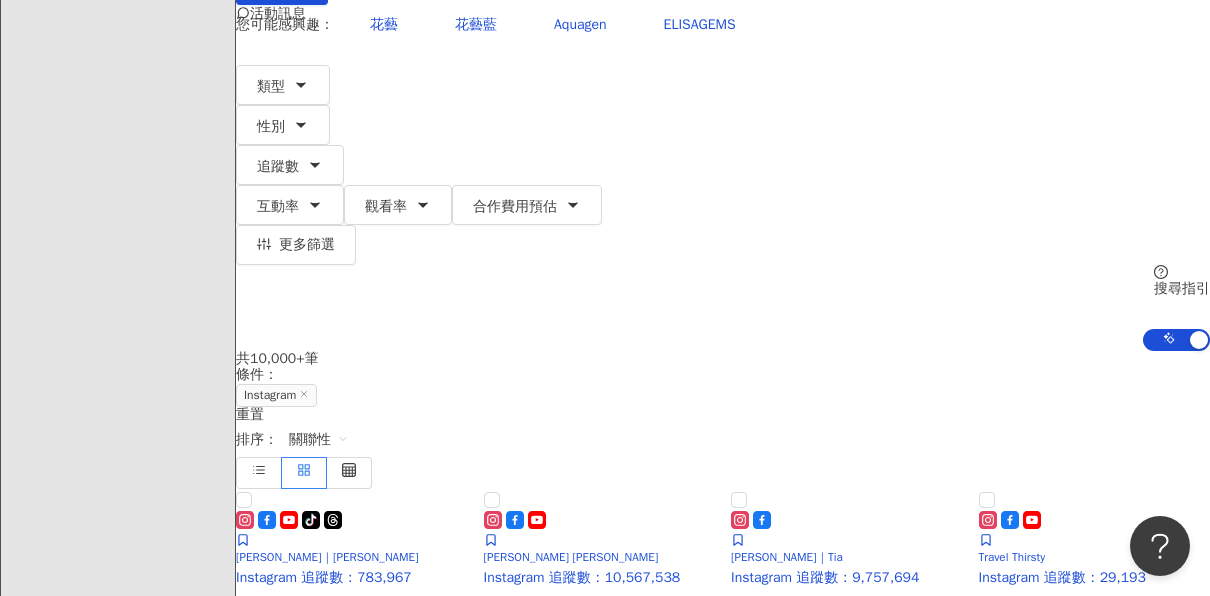 click on "共  10,000+  筆 條件 ： Instagram 重置 排序： 關聯性" at bounding box center (723, 419) 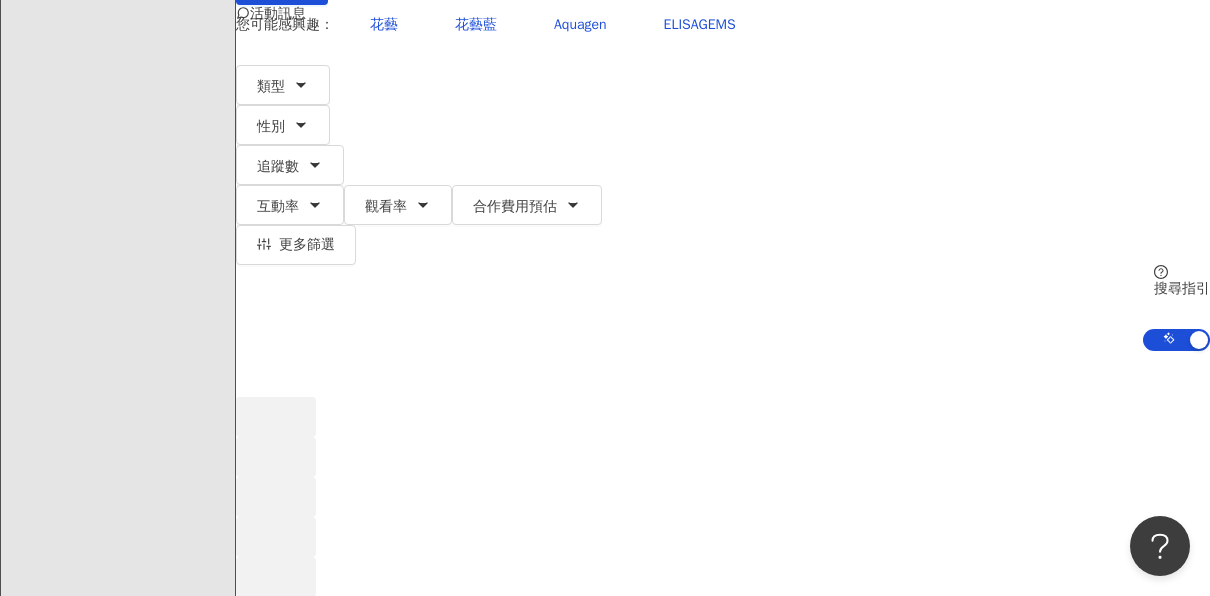 scroll, scrollTop: 0, scrollLeft: 0, axis: both 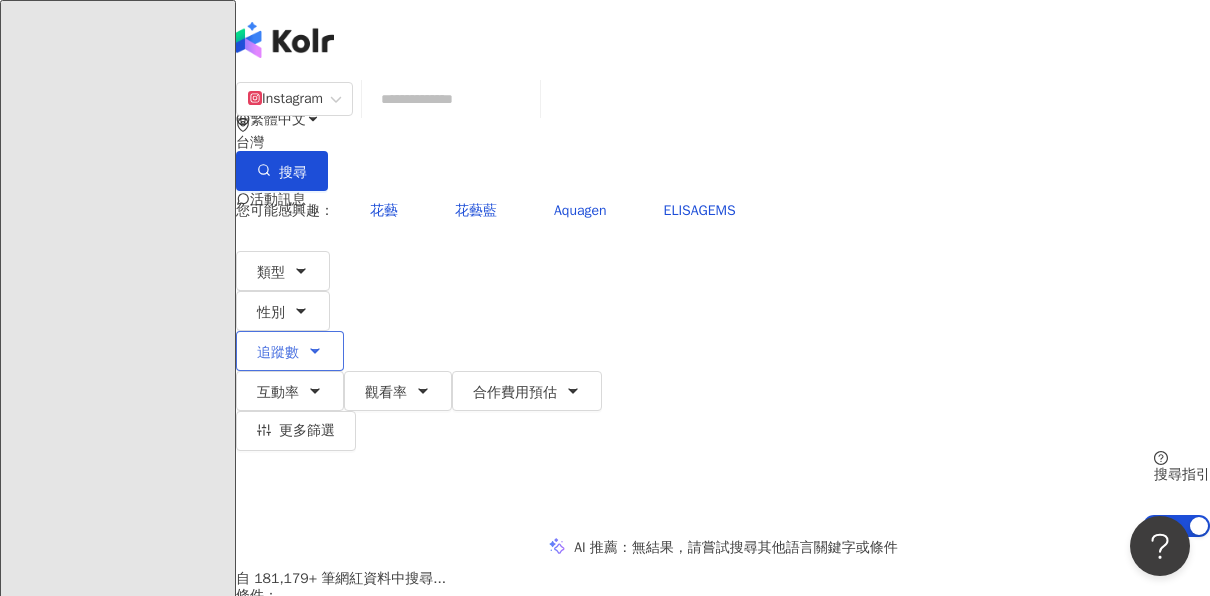 click on "追蹤數" at bounding box center (290, 351) 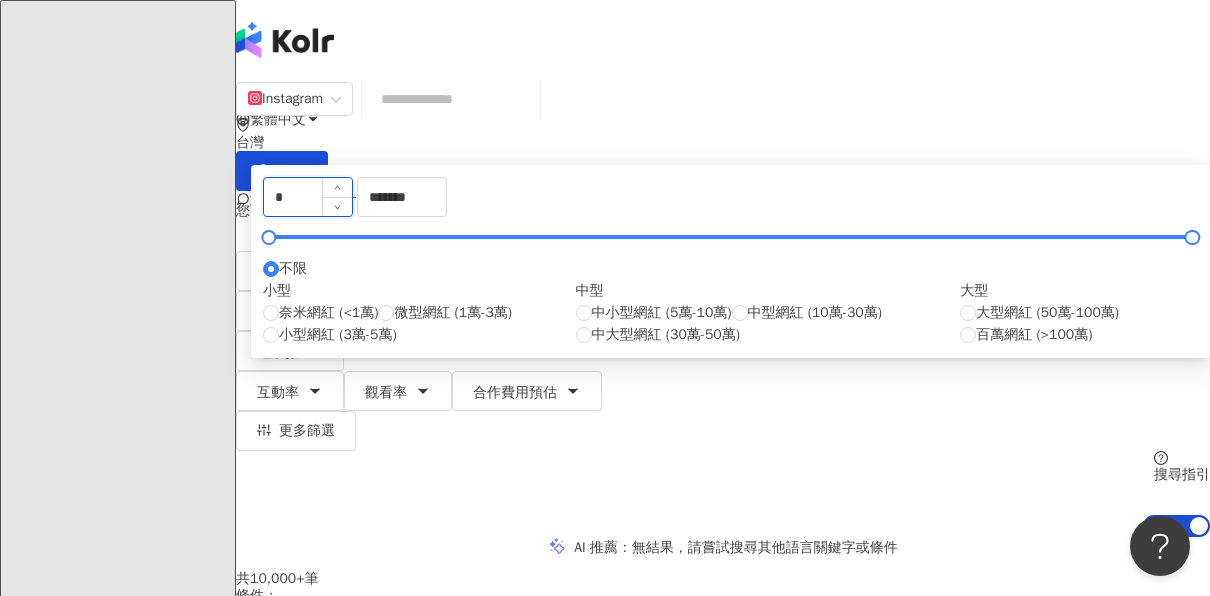 click on "*" at bounding box center (308, 197) 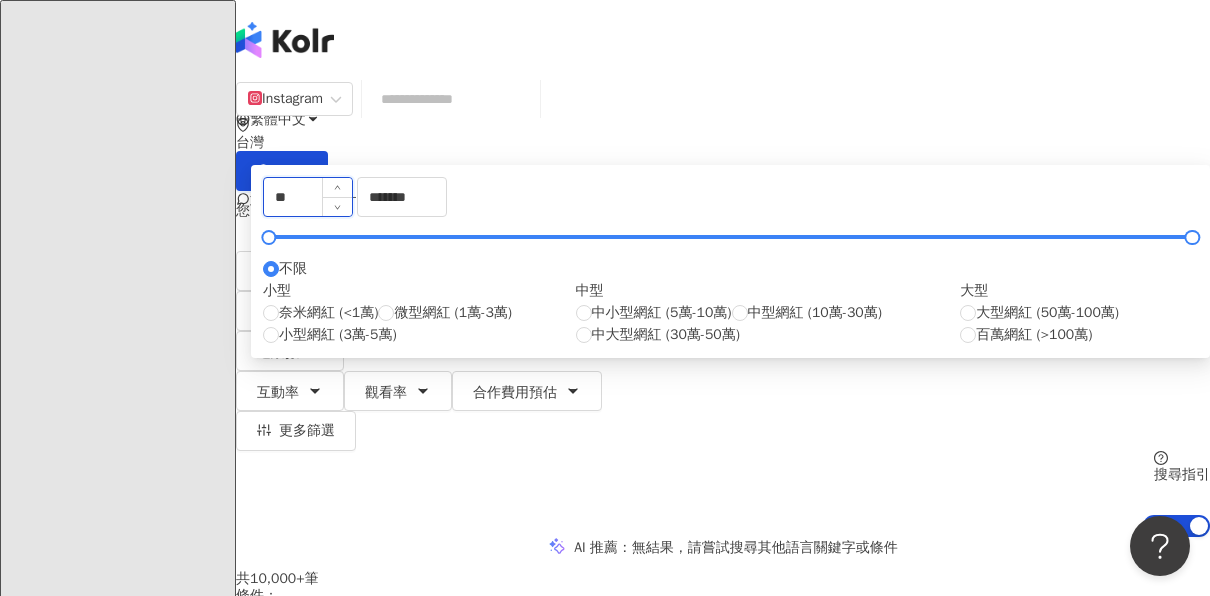 type on "*" 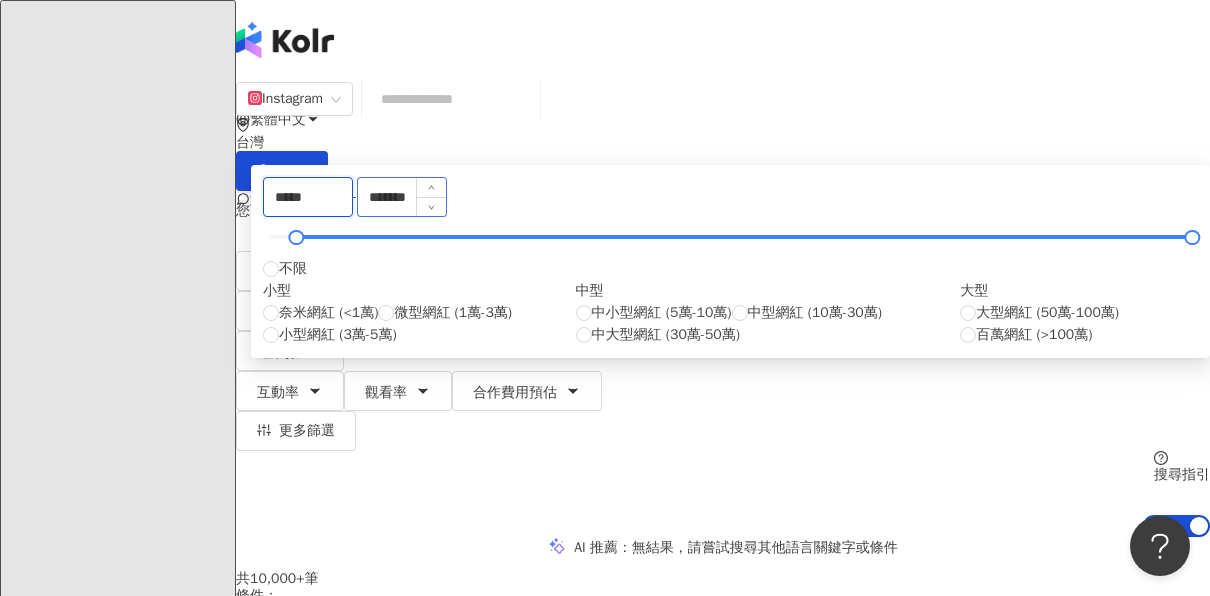 type on "*****" 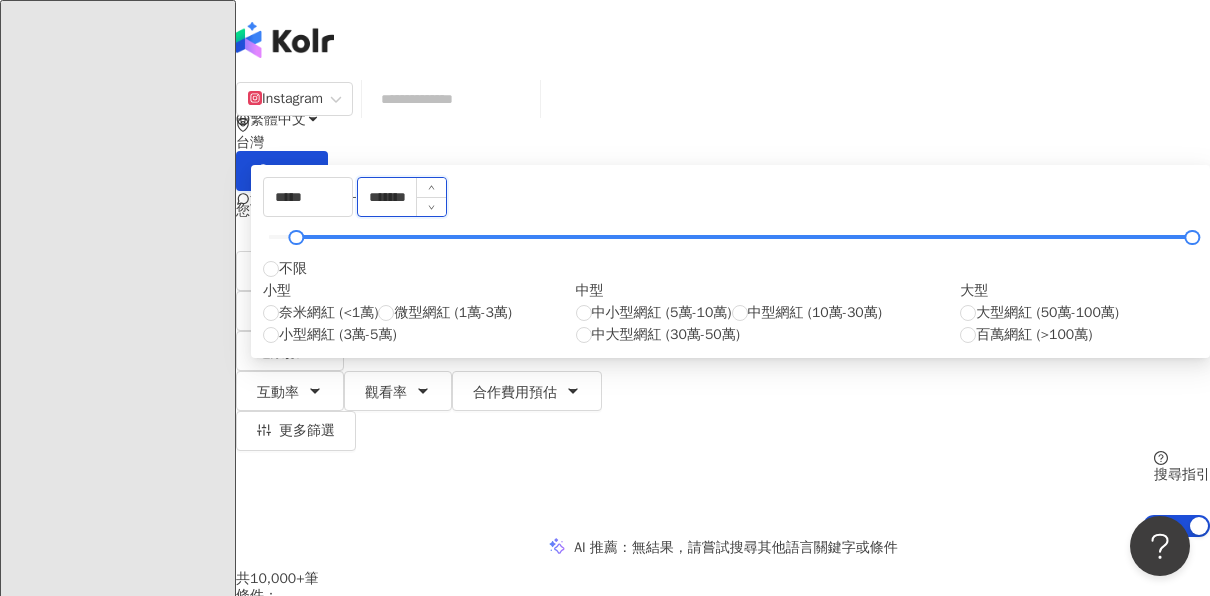 click on "*******" at bounding box center [402, 197] 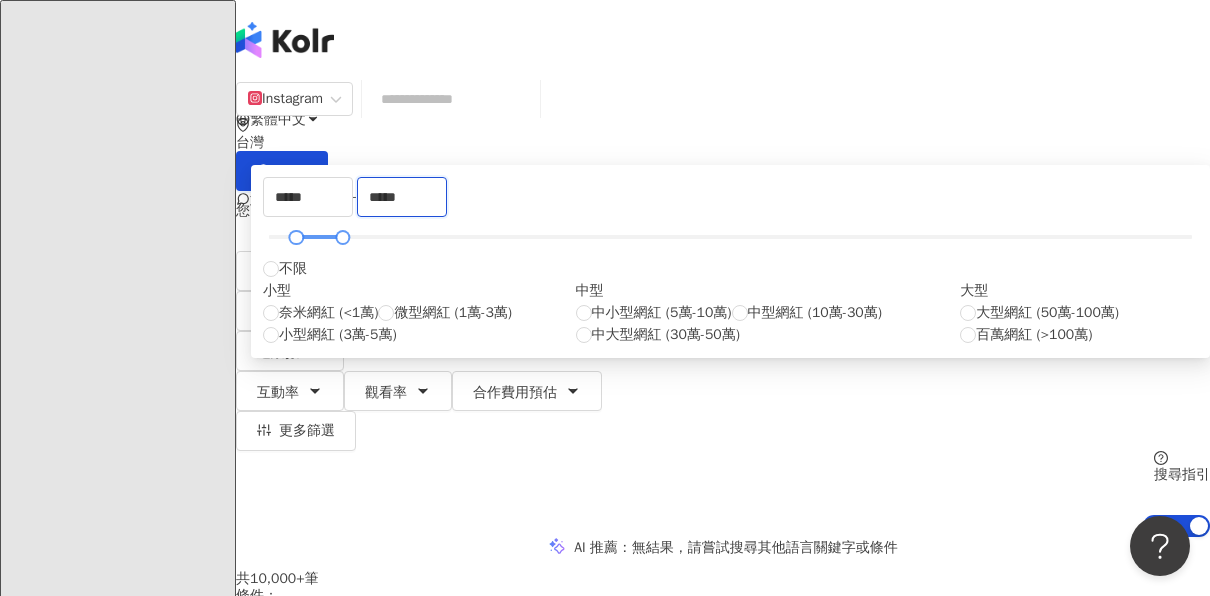 type on "*****" 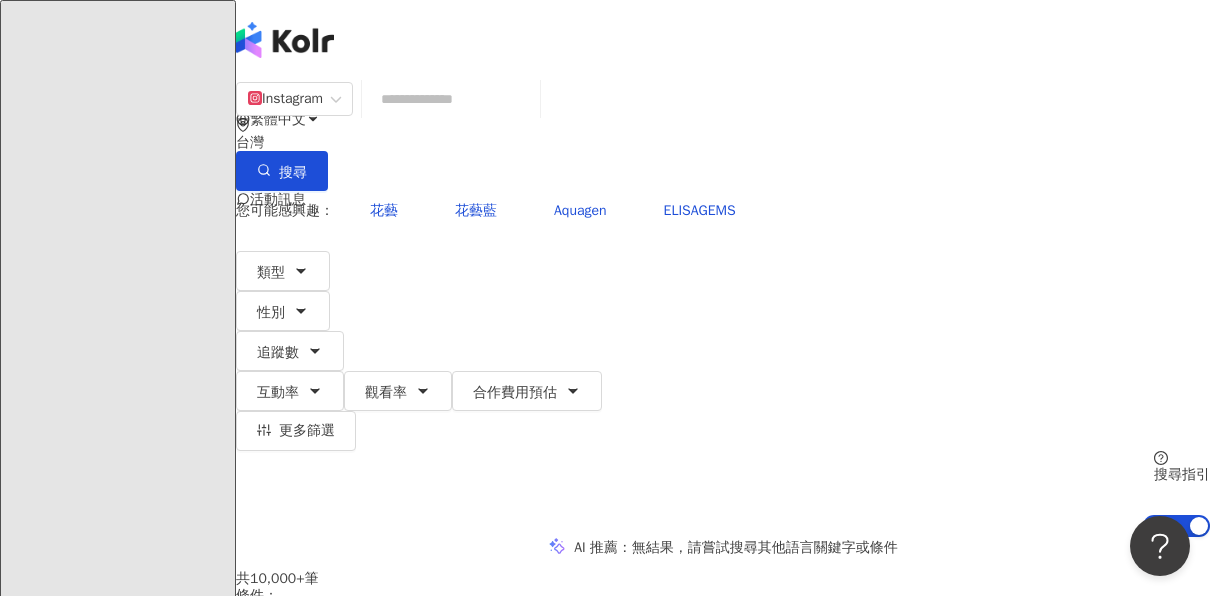 click on "您可能感興趣： 花藝  花藝藍  Aquagen  ELISAGEMS" at bounding box center (723, 211) 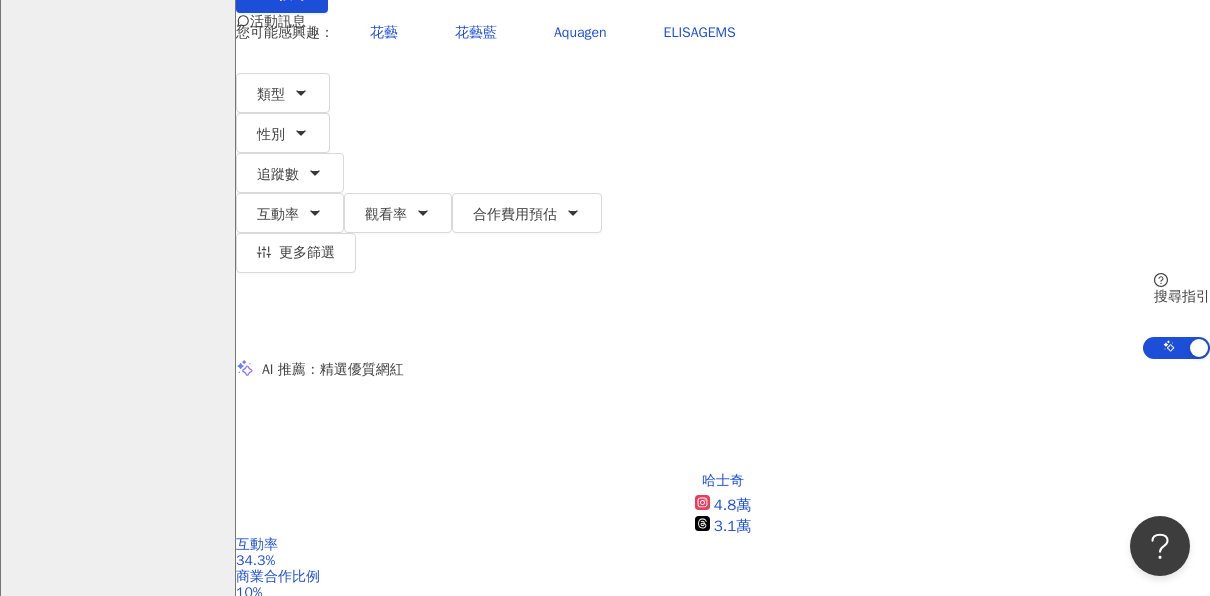 scroll, scrollTop: 179, scrollLeft: 0, axis: vertical 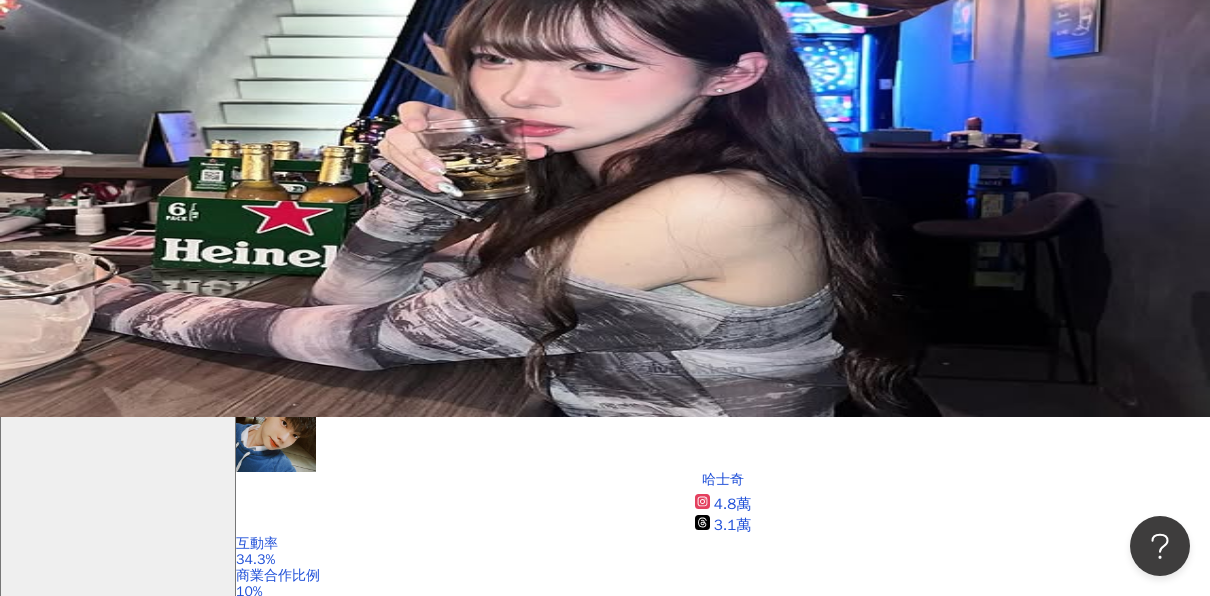 click 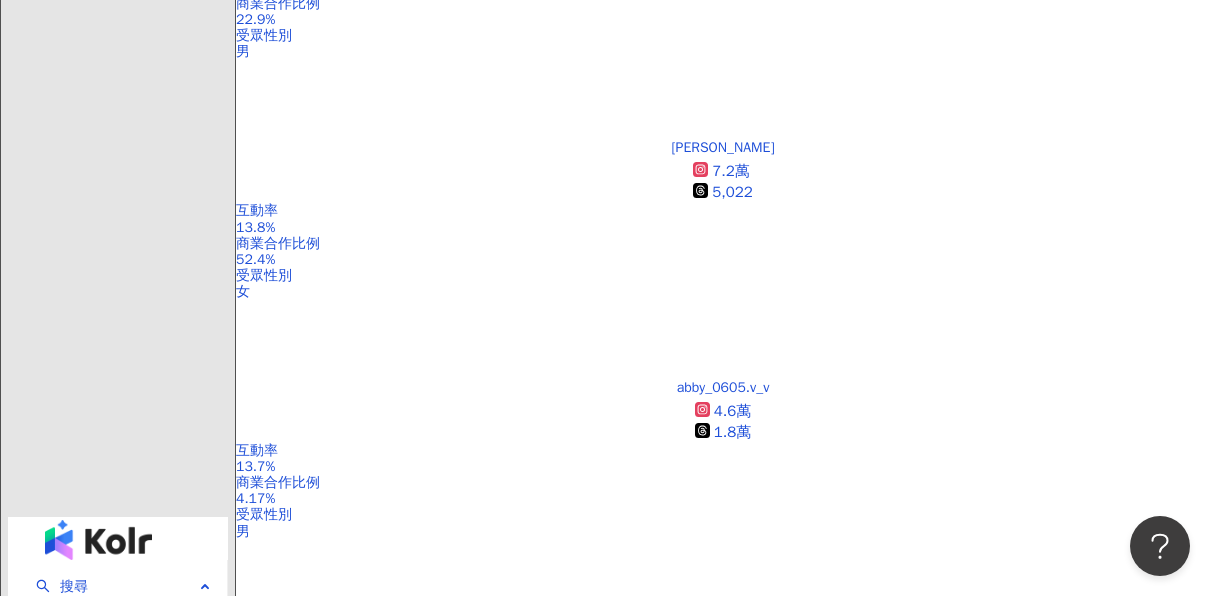 scroll, scrollTop: 2008, scrollLeft: 0, axis: vertical 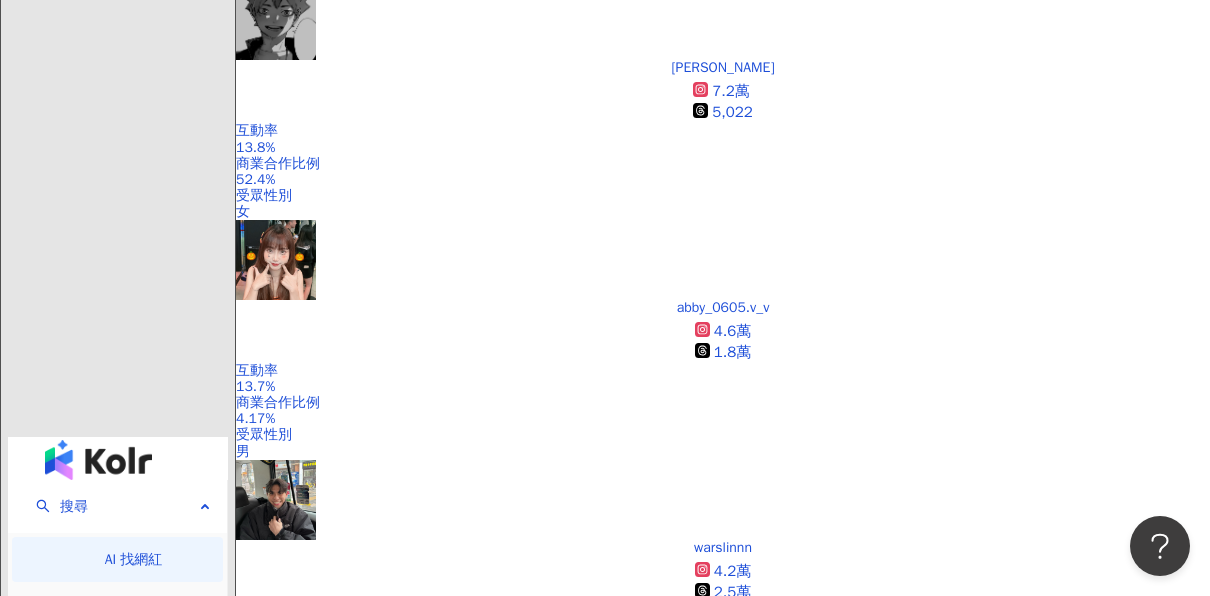 click on "繼續看更多" at bounding box center [315, 2238] 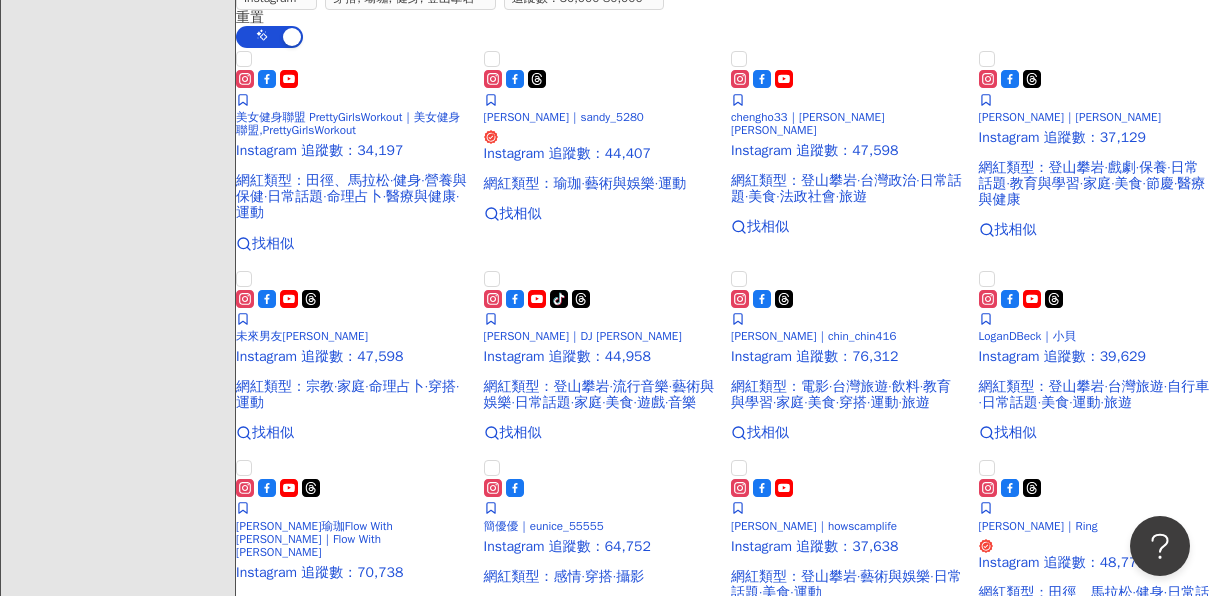 scroll, scrollTop: 3582, scrollLeft: 0, axis: vertical 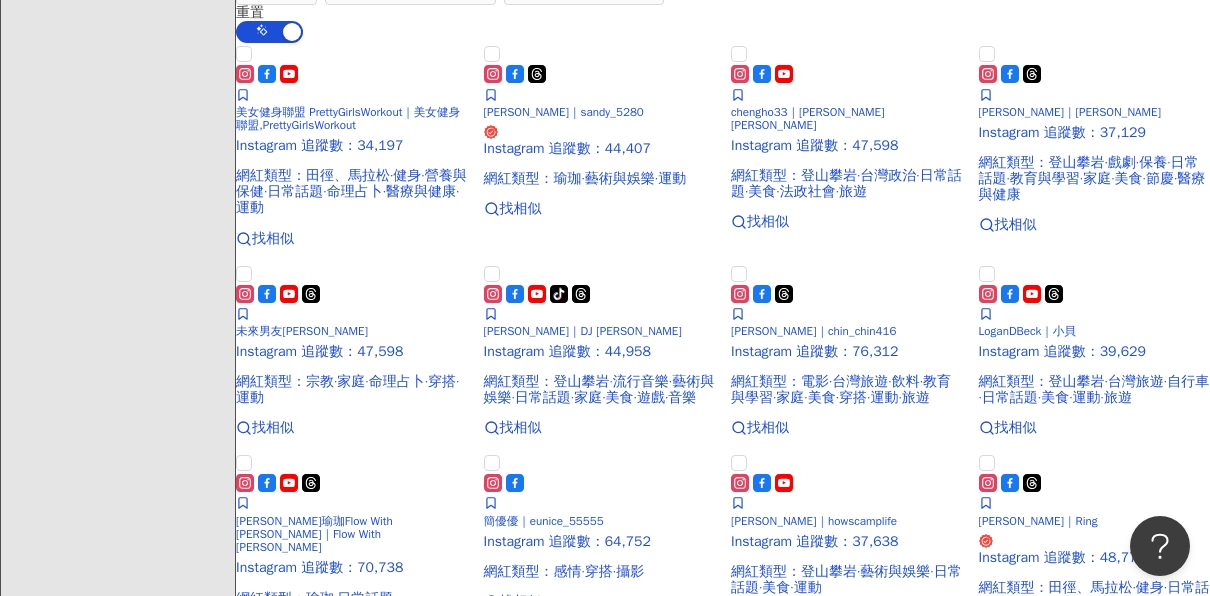 click on "穿搭, 瑜珈, 健身, 登山攀岩" at bounding box center [410, -7] 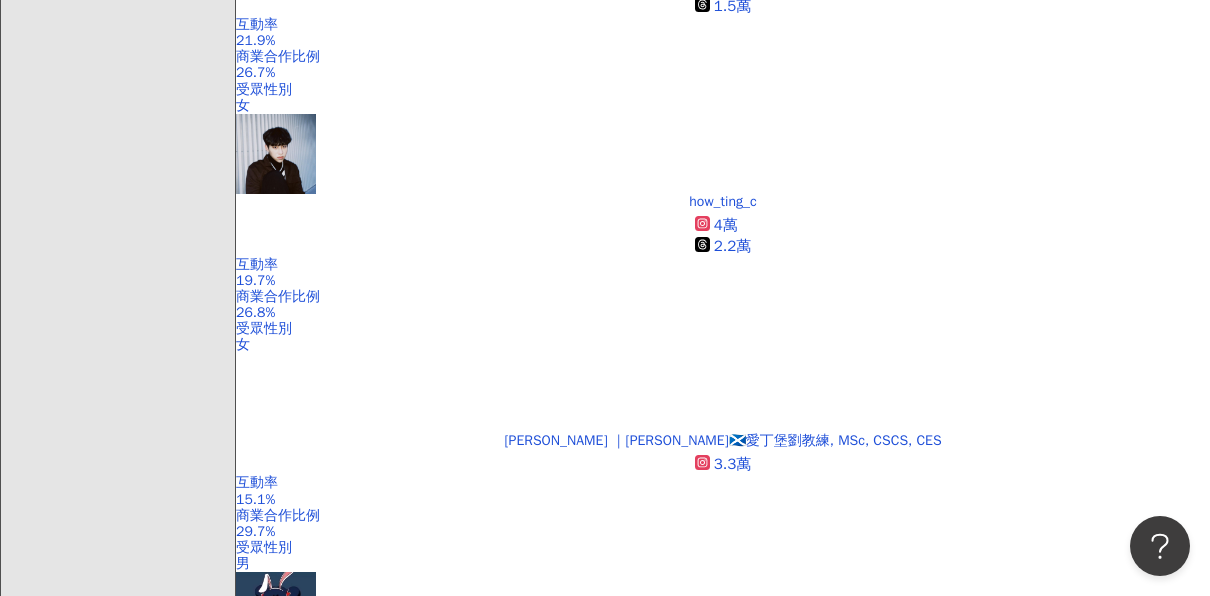 scroll, scrollTop: 0, scrollLeft: 0, axis: both 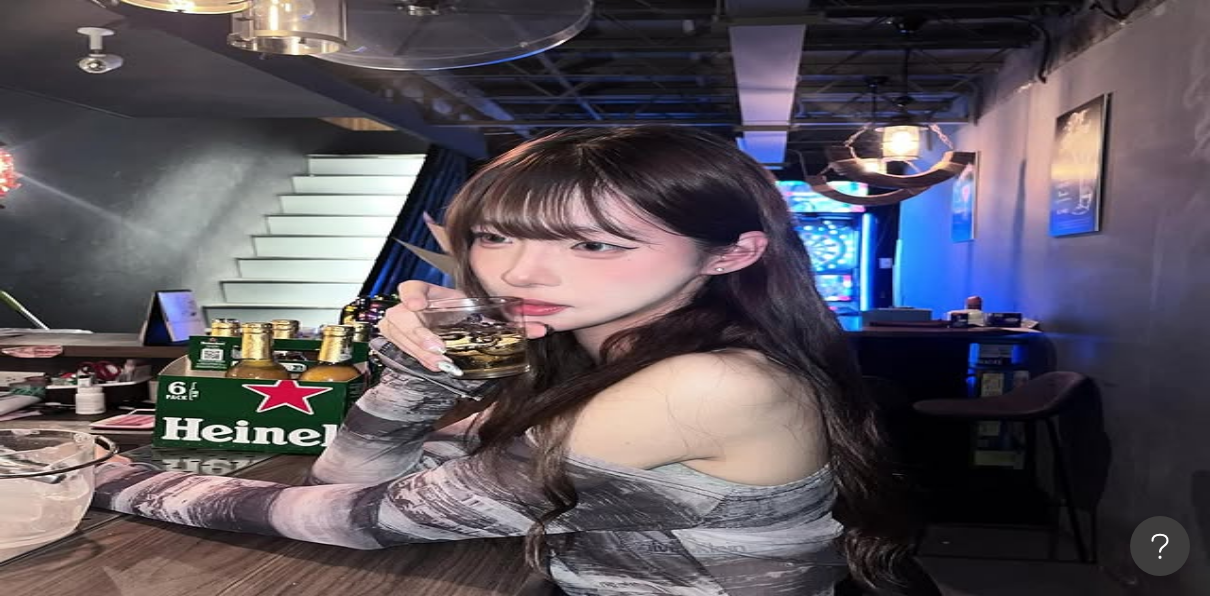 click on "追蹤數" at bounding box center [278, 353] 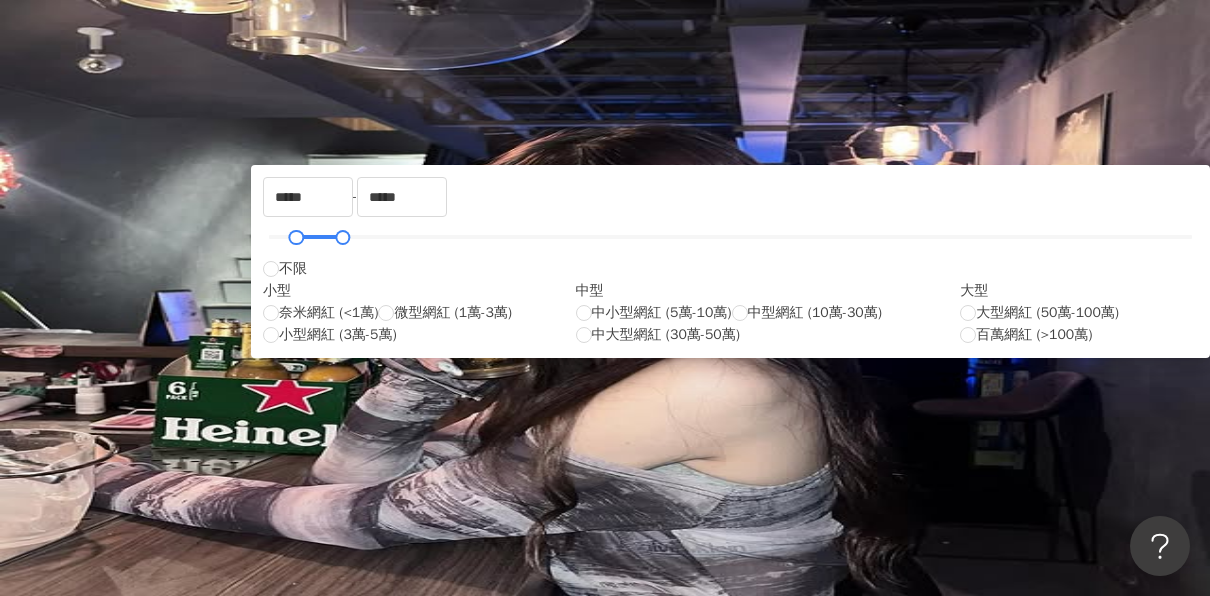 click on "追蹤數" at bounding box center (278, 353) 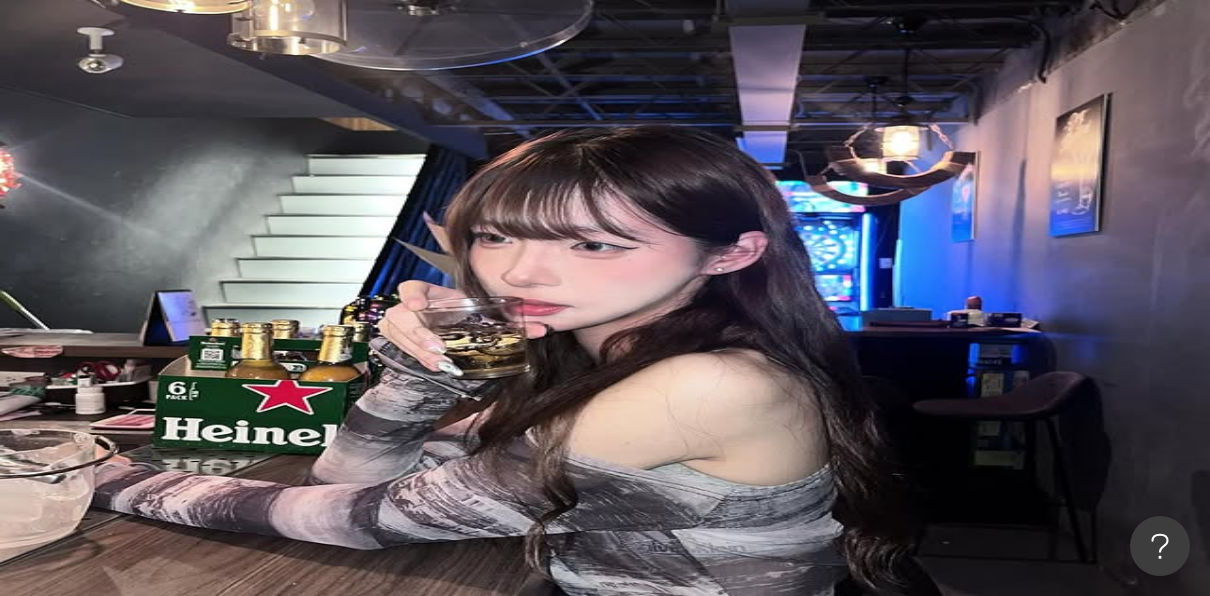 click on "類型" at bounding box center (283, 271) 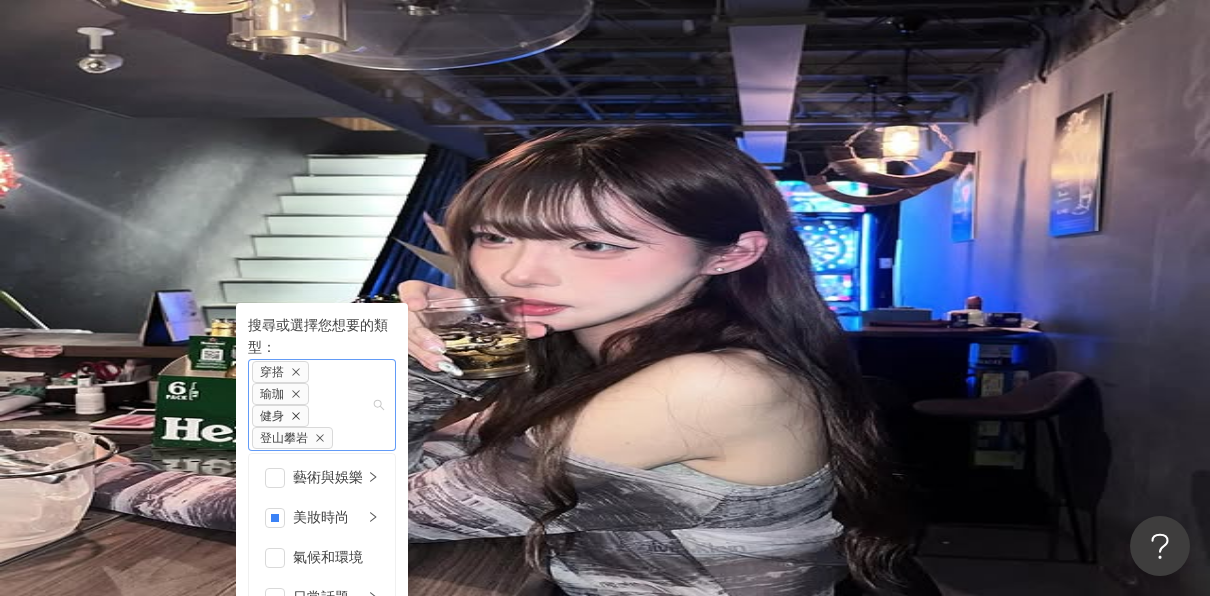 click 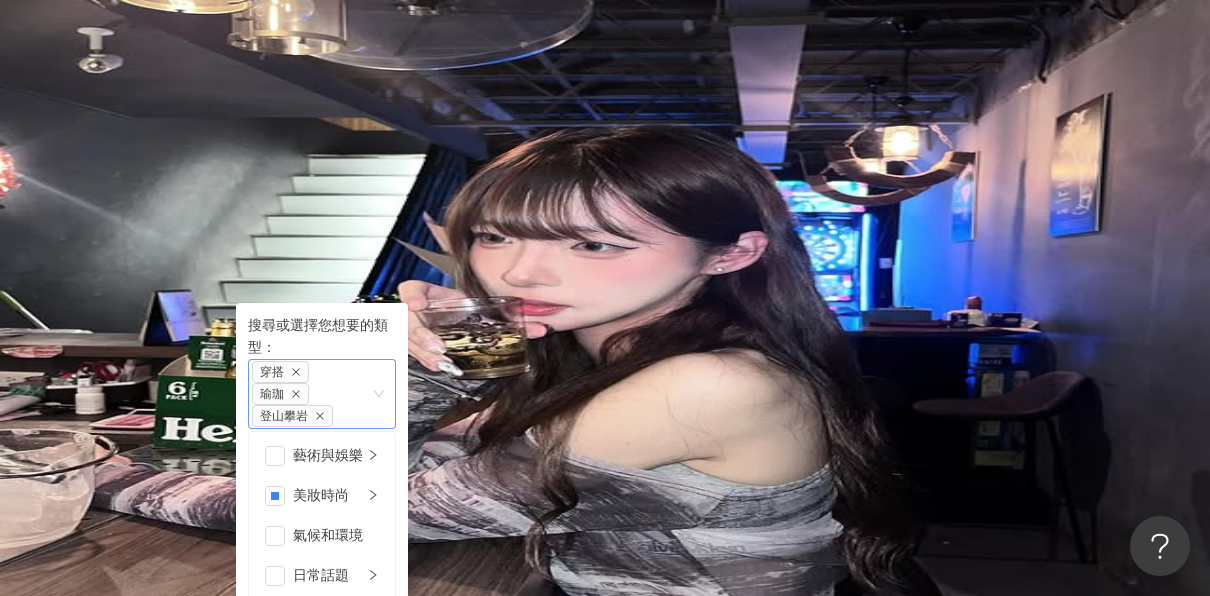 click on "登山攀岩" at bounding box center (292, 416) 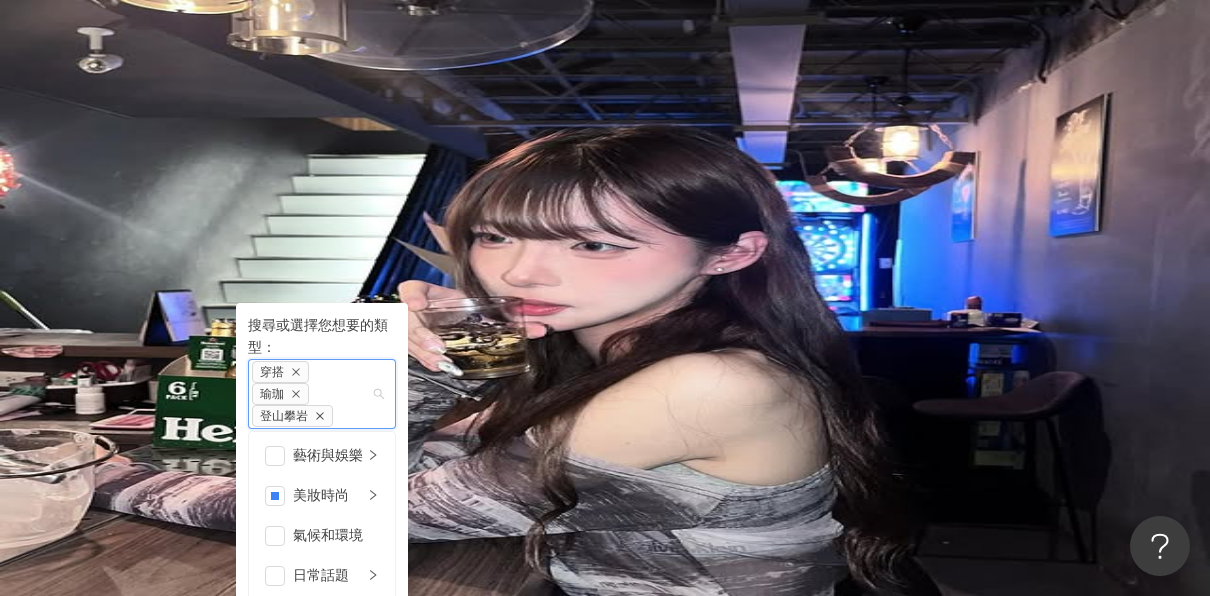 click 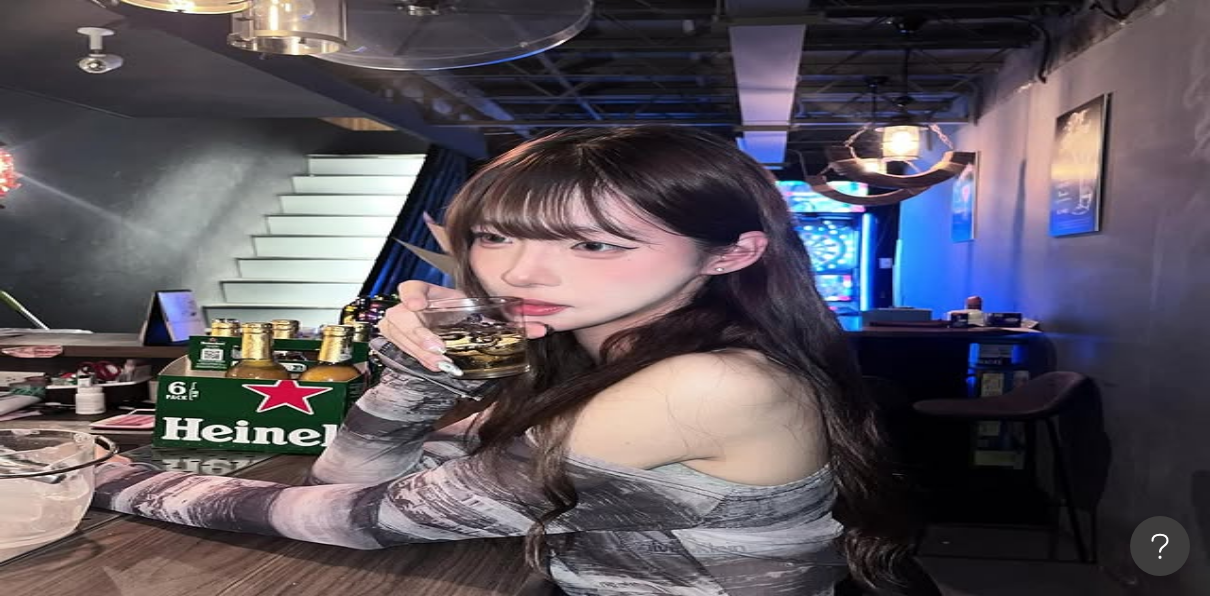 click on "類型 搜尋或選擇您想要的類型： 穿搭 瑜珈   藝術與娛樂 美妝時尚 氣候和環境 日常話題 教育與學習 家庭 財經 美食 命理占卜 遊戲 法政社會 生活風格 影視娛樂 醫療與健康 寵物 攝影 感情 宗教 促購導購 運動 科技 交通工具 旅遊 成人 性別 追蹤數 互動率 觀看率 合作費用預估  更多篩選 不限 女 男 其他 *****  -  ***** 不限 小型 奈米網紅 (<1萬) 微型網紅 (1萬-3萬) 小型網紅 (3萬-5萬) 中型 中小型網紅 (5萬-10萬) 中型網紅 (10萬-30萬) 中大型網紅 (30萬-50萬) 大型 大型網紅 (50萬-100萬) 百萬網紅 (>100萬)" at bounding box center (723, 351) 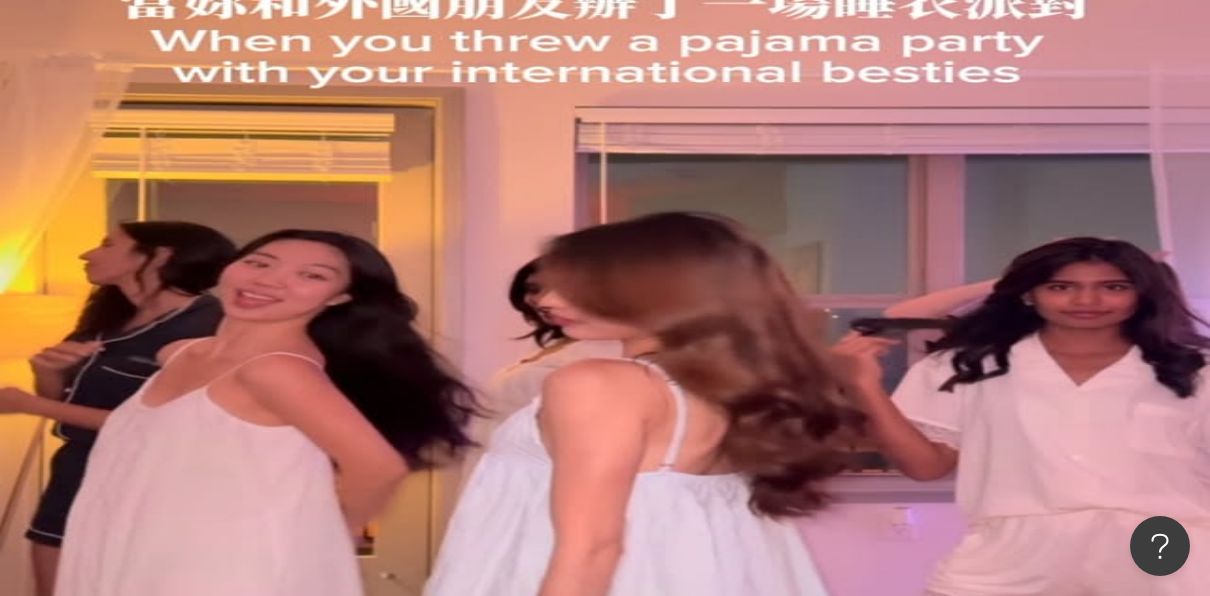 scroll, scrollTop: 0, scrollLeft: 0, axis: both 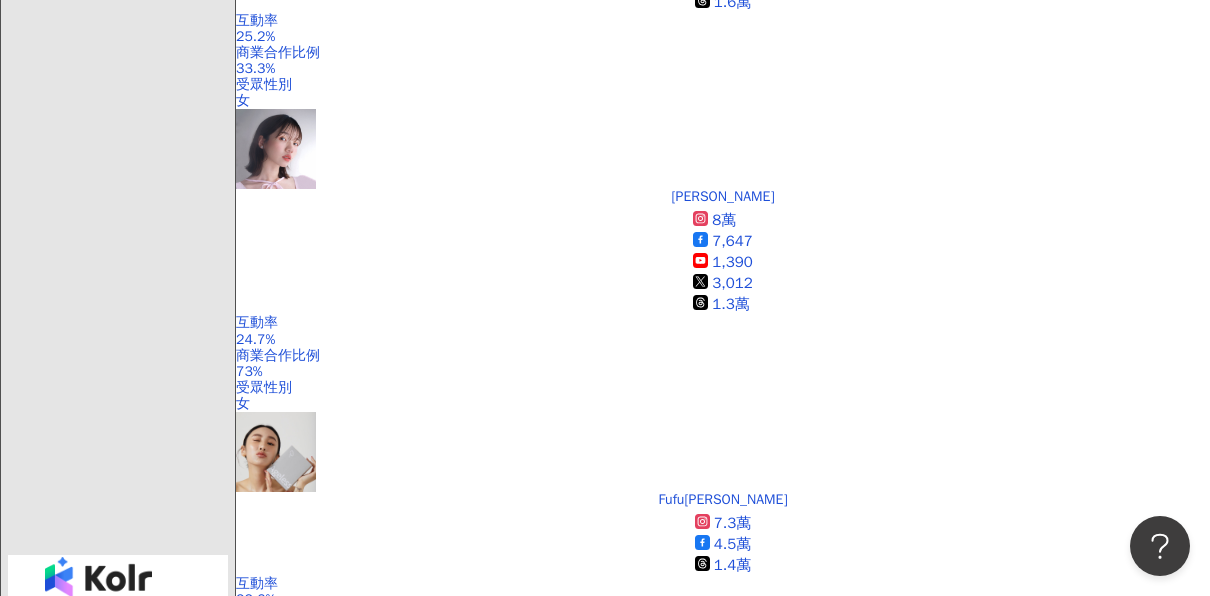 click on "繼續看更多" at bounding box center (328, 2387) 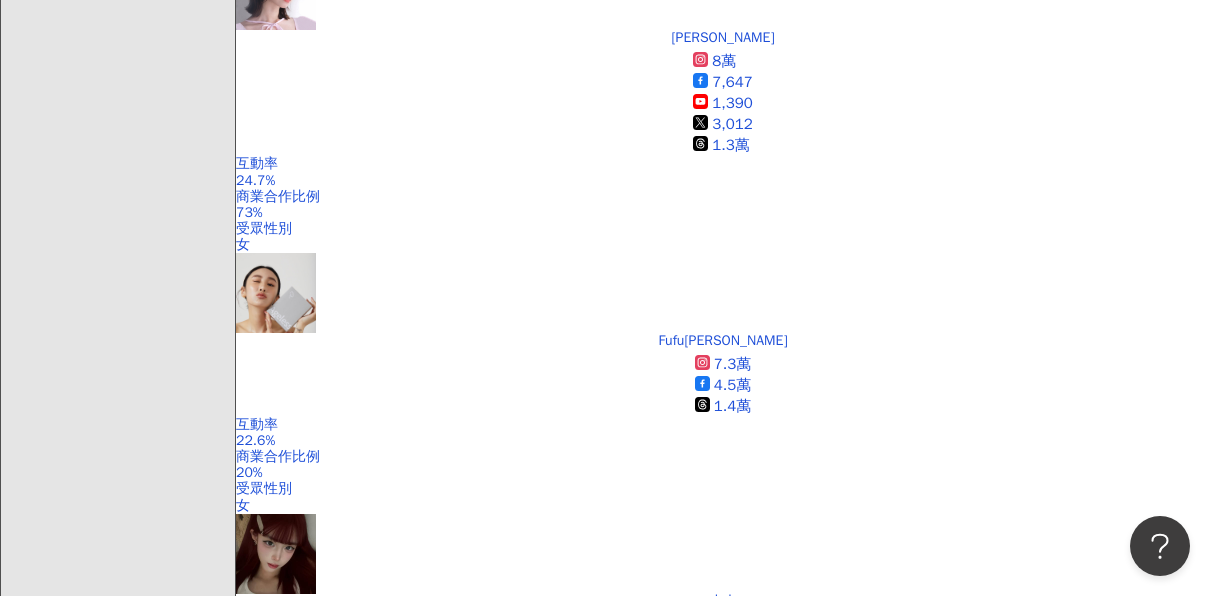 scroll, scrollTop: 2081, scrollLeft: 0, axis: vertical 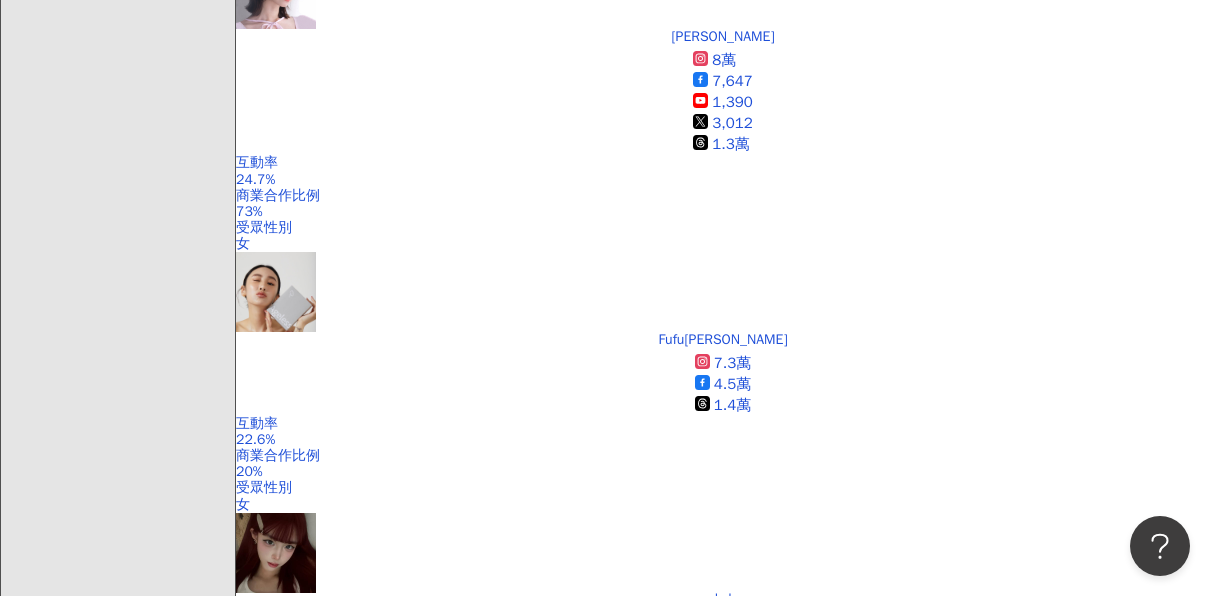 click at bounding box center [396, 1557] 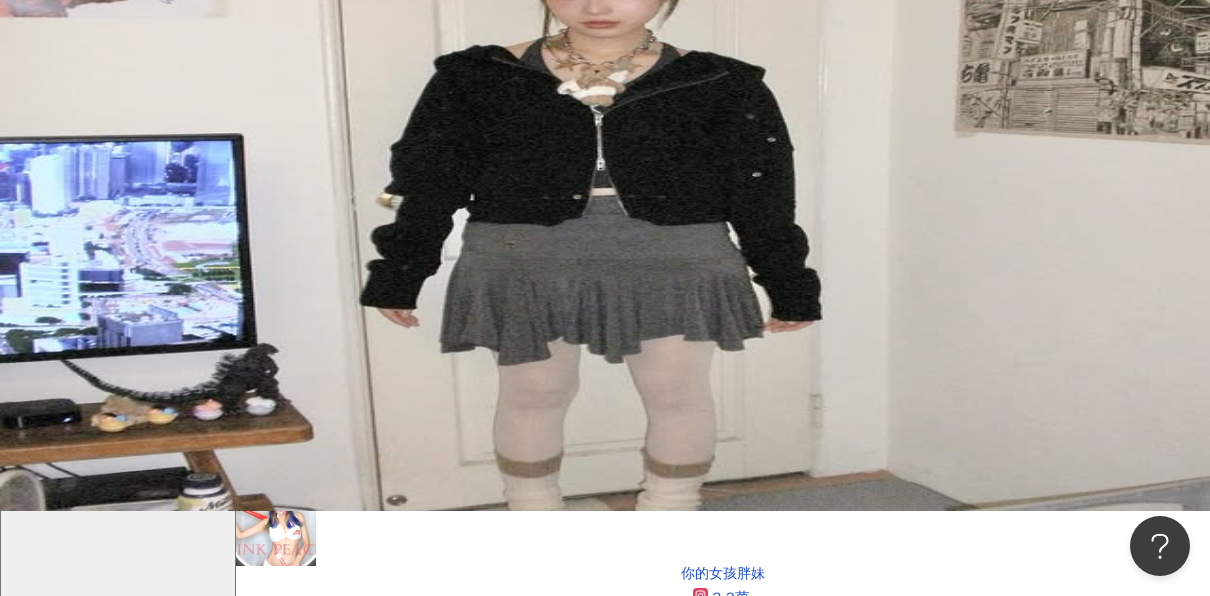 scroll, scrollTop: 0, scrollLeft: 0, axis: both 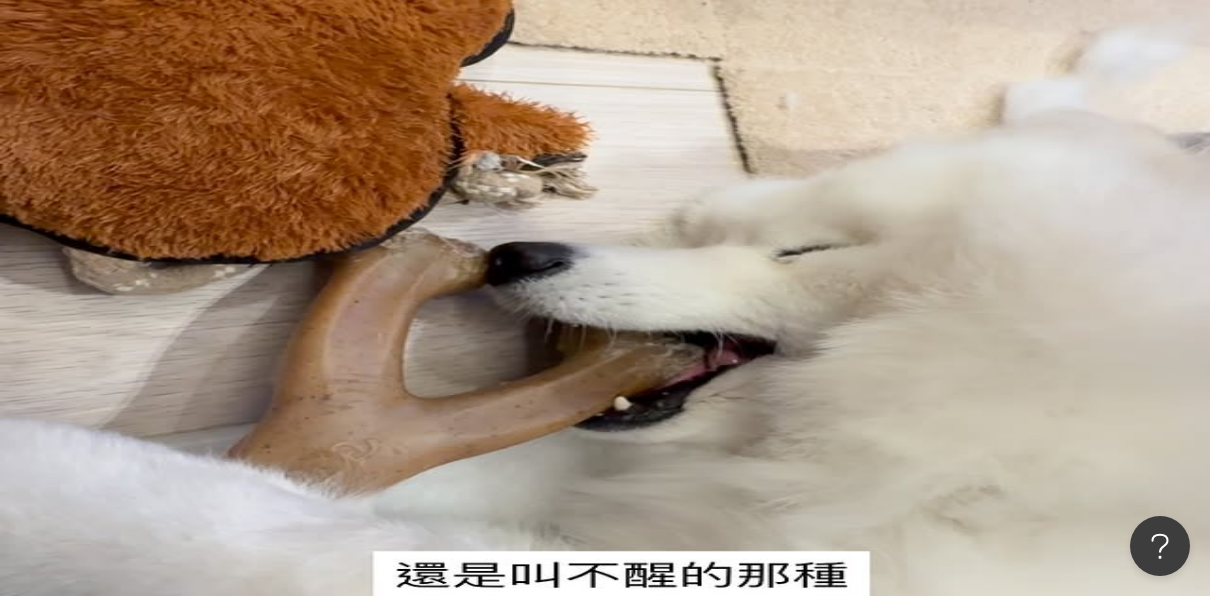 click 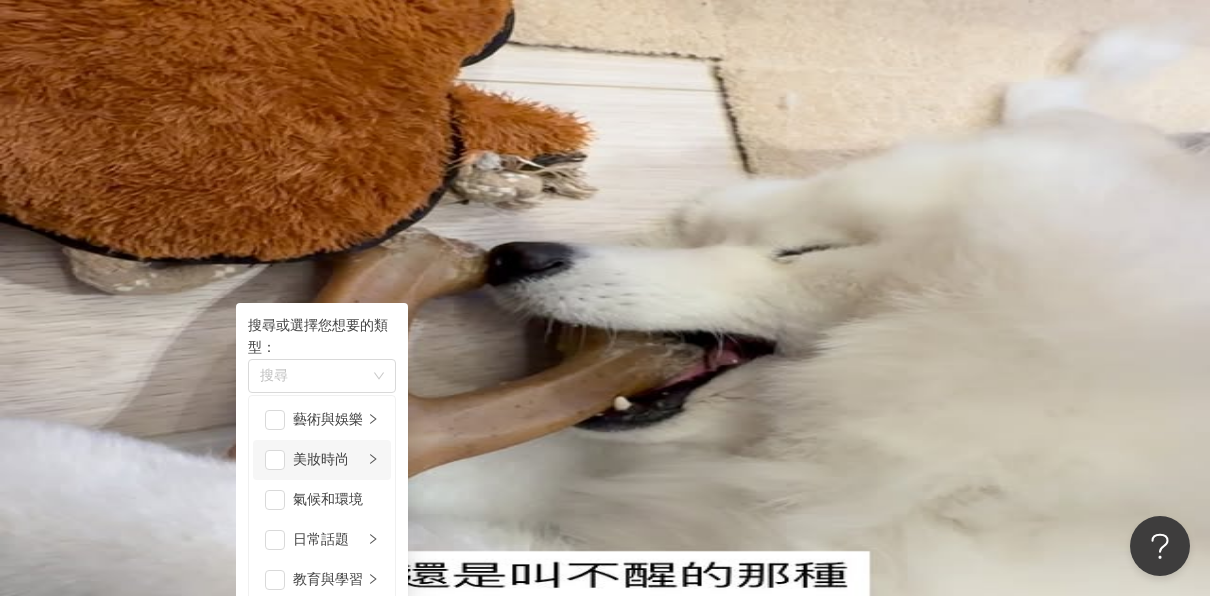 click 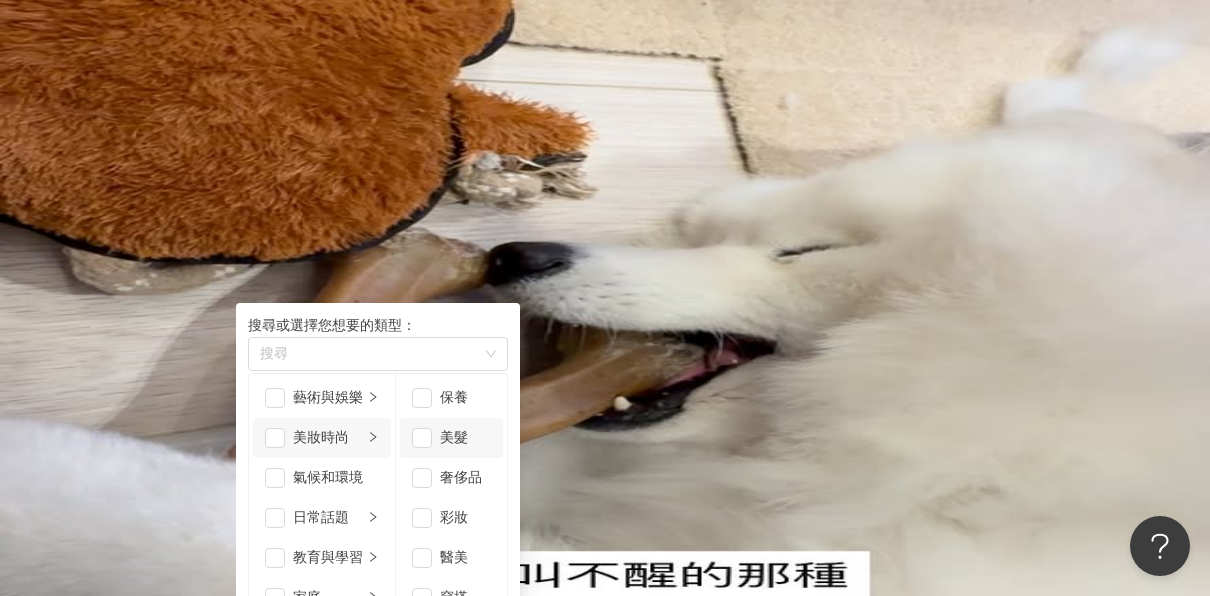 scroll, scrollTop: 12, scrollLeft: 0, axis: vertical 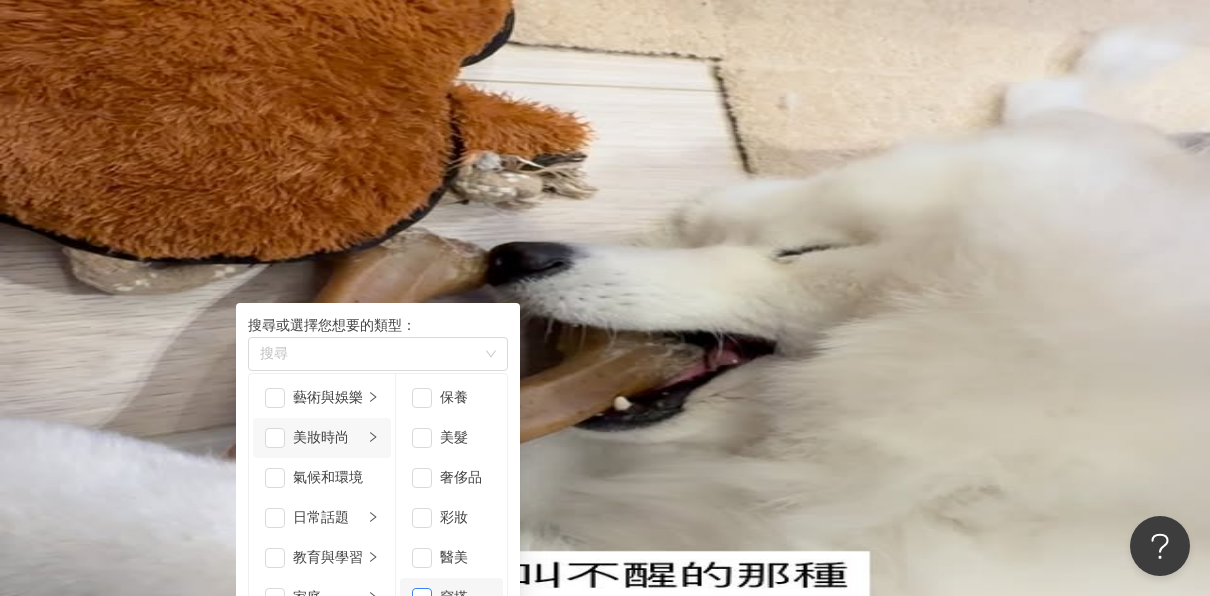 click at bounding box center (422, 598) 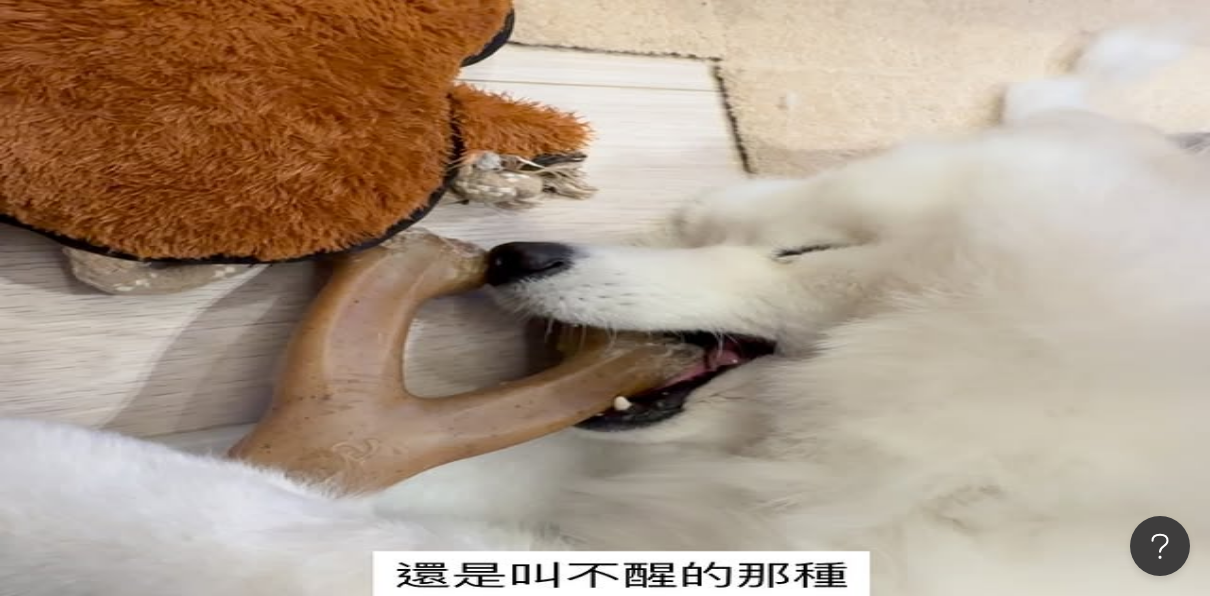 click on "Instagram 台灣 搜尋 您可能感興趣： 花藝  花藝藍  Aquagen  ELISAGEMS  類型 搜尋或選擇您想要的類型： 穿搭   藝術與娛樂 美妝時尚 氣候和環境 日常話題 教育與學習 家庭 財經 美食 命理占卜 遊戲 法政社會 生活風格 影視娛樂 醫療與健康 寵物 攝影 感情 宗教 促購導購 運動 科技 交通工具 旅遊 成人 保養 美髮 奢侈品 彩妝 醫美 穿搭 香水 性別 追蹤數 互動率 觀看率 合作費用預估  更多篩選 不限 女 男 其他 *****  -  ***** 不限 小型 奈米網紅 (<1萬) 微型網紅 (1萬-3萬) 小型網紅 (3萬-5萬) 中型 中小型網紅 (5萬-10萬) 中型網紅 (10萬-30萬) 中大型網紅 (30萬-50萬) 大型 大型網紅 (50萬-100萬) 百萬網紅 (>100萬) 搜尋指引 AI  開啟 AI  關閉" at bounding box center (723, 308) 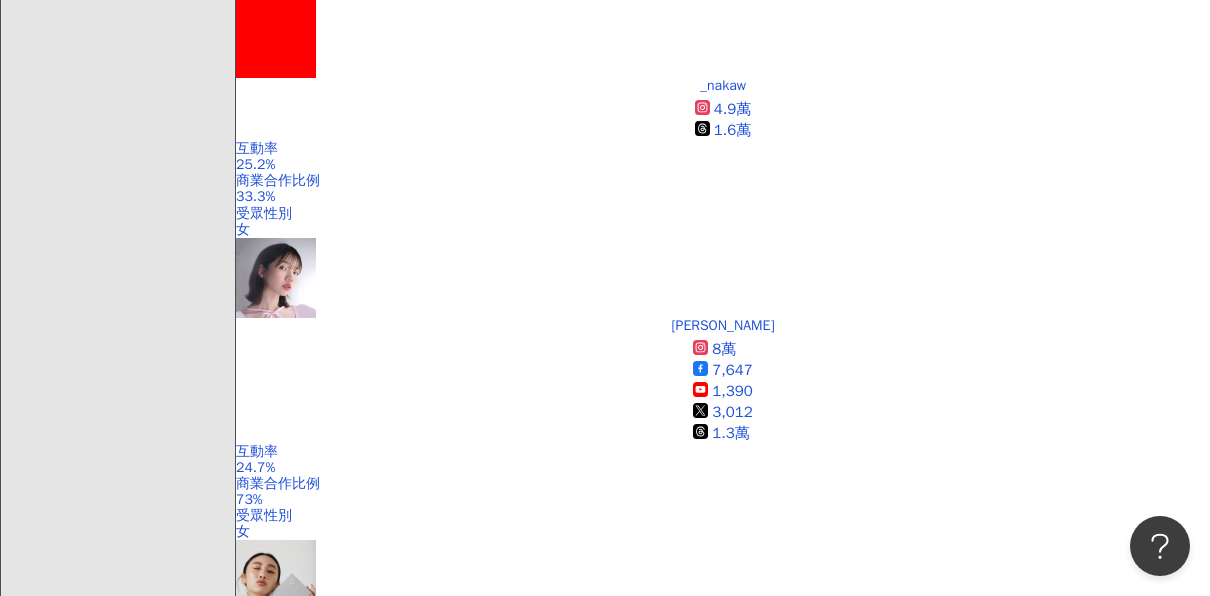 scroll, scrollTop: 2122, scrollLeft: 0, axis: vertical 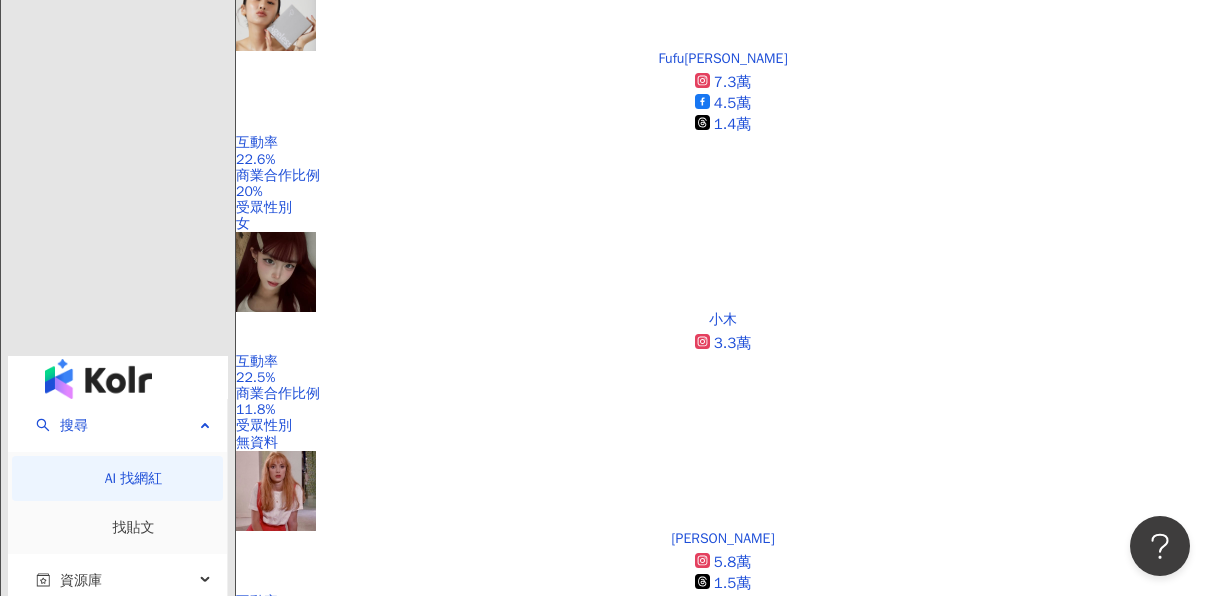 click on "繼續看更多" at bounding box center (328, 2191) 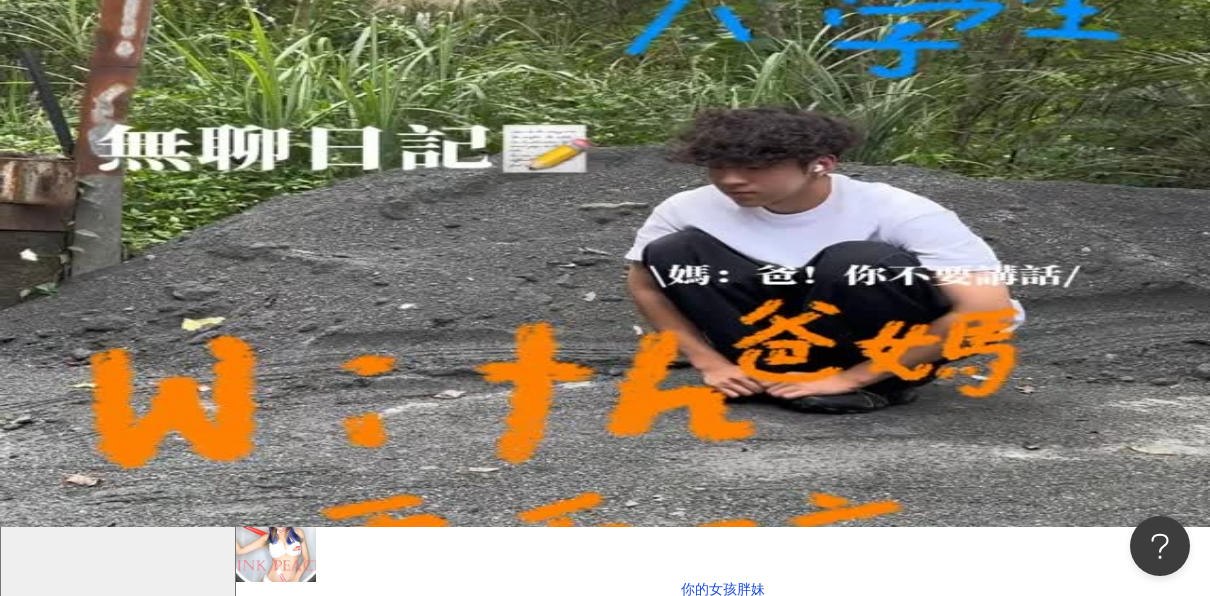 scroll, scrollTop: 0, scrollLeft: 0, axis: both 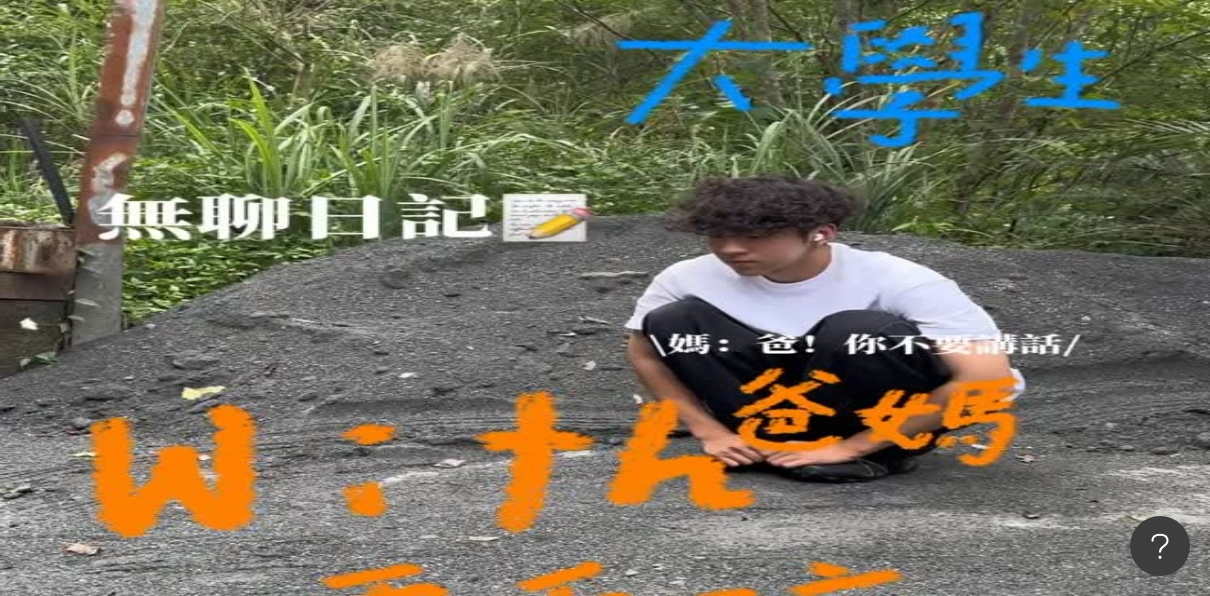 click 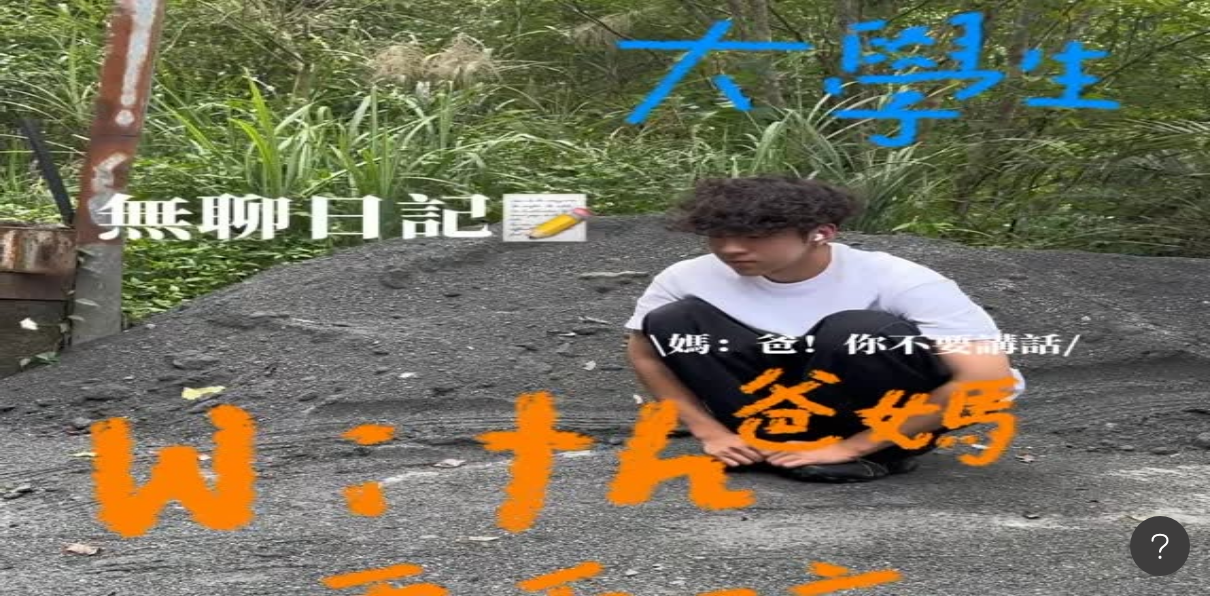 click on "Instagram 台灣 搜尋 您可能感興趣： 花藝  花藝藍  Aquagen  ELISAGEMS  類型 性別 追蹤數 互動率 觀看率 合作費用預估  更多篩選 不限 女 男 其他 *****  -  ***** 不限 小型 奈米網紅 (<1萬) 微型網紅 (1萬-3萬) 小型網紅 (3萬-5萬) 中型 中小型網紅 (5萬-10萬) 中型網紅 (10萬-30萬) 中大型網紅 (30萬-50萬) 大型 大型網紅 (50萬-100萬) 百萬網紅 (>100萬) 搜尋指引 AI  開啟 AI  關閉" at bounding box center (723, 308) 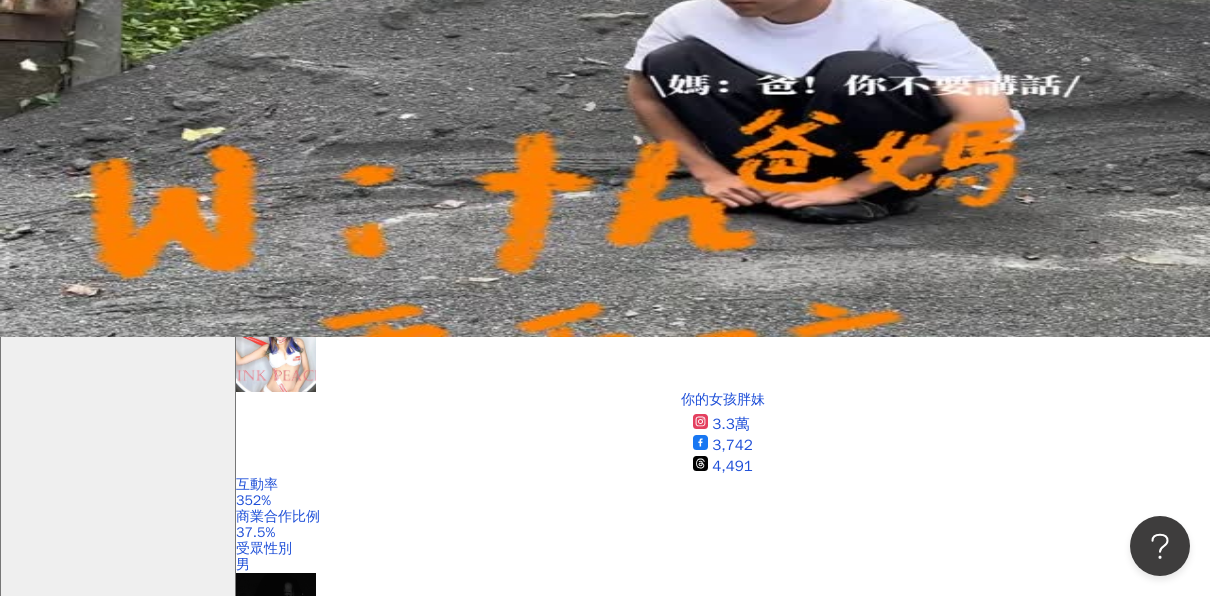 scroll, scrollTop: 0, scrollLeft: 0, axis: both 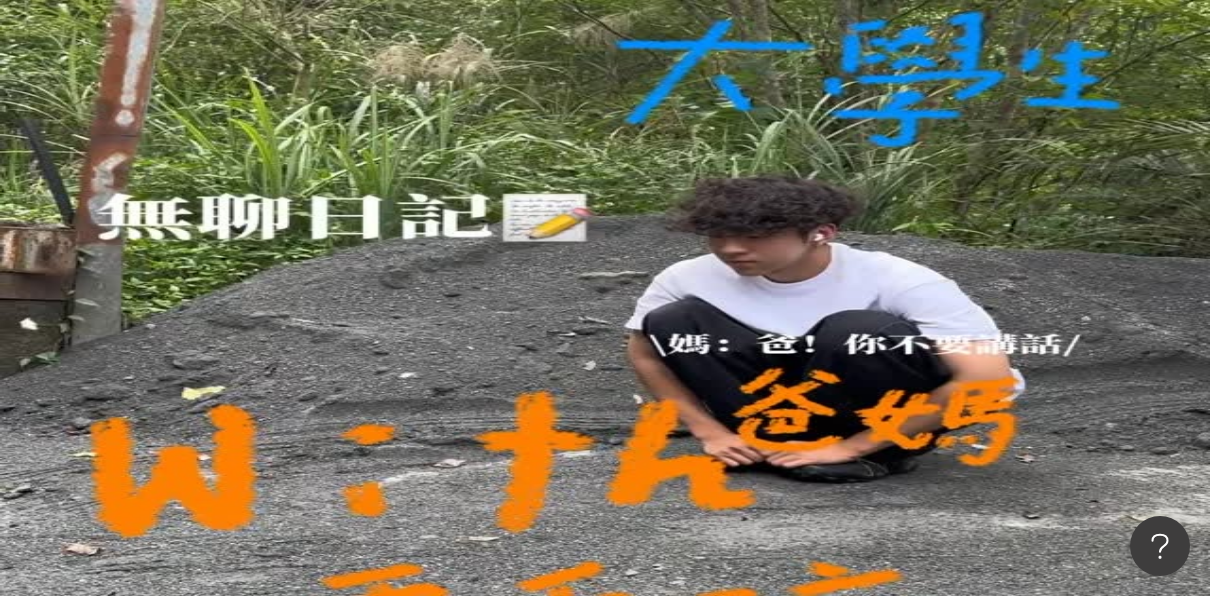 click at bounding box center [451, 99] 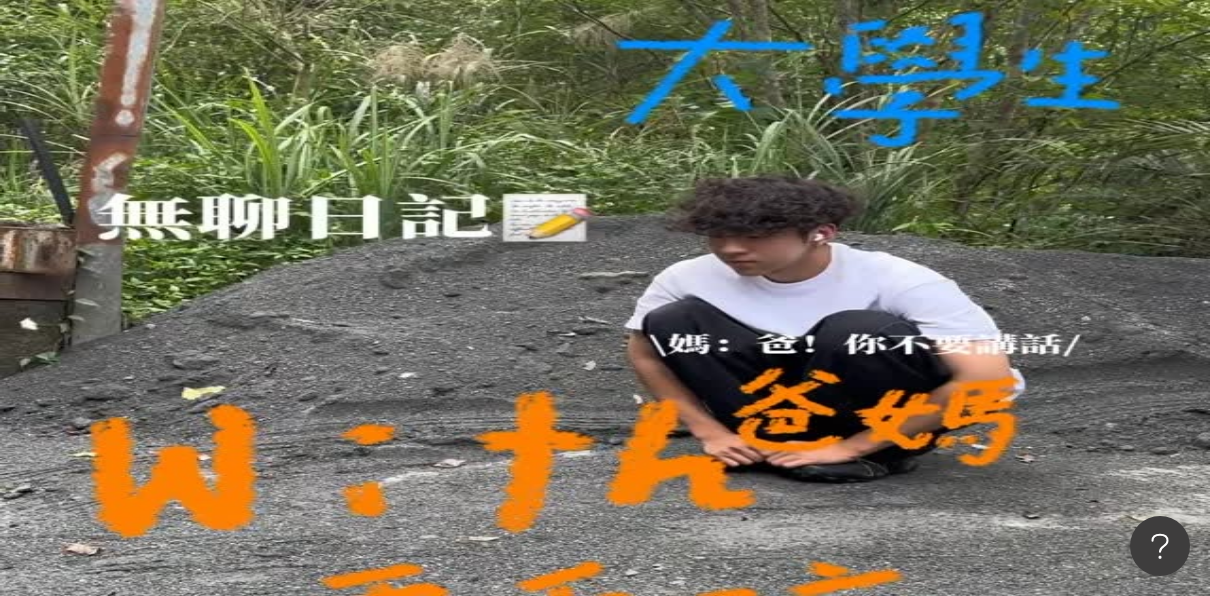 click on "搜尋" at bounding box center (282, 171) 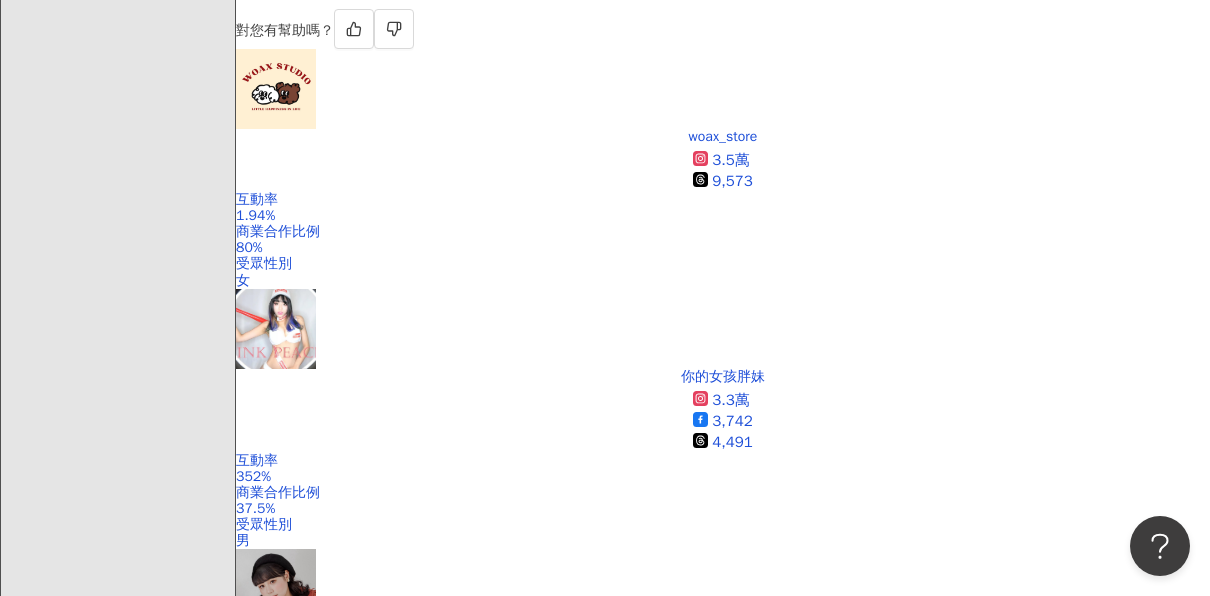 scroll, scrollTop: 0, scrollLeft: 0, axis: both 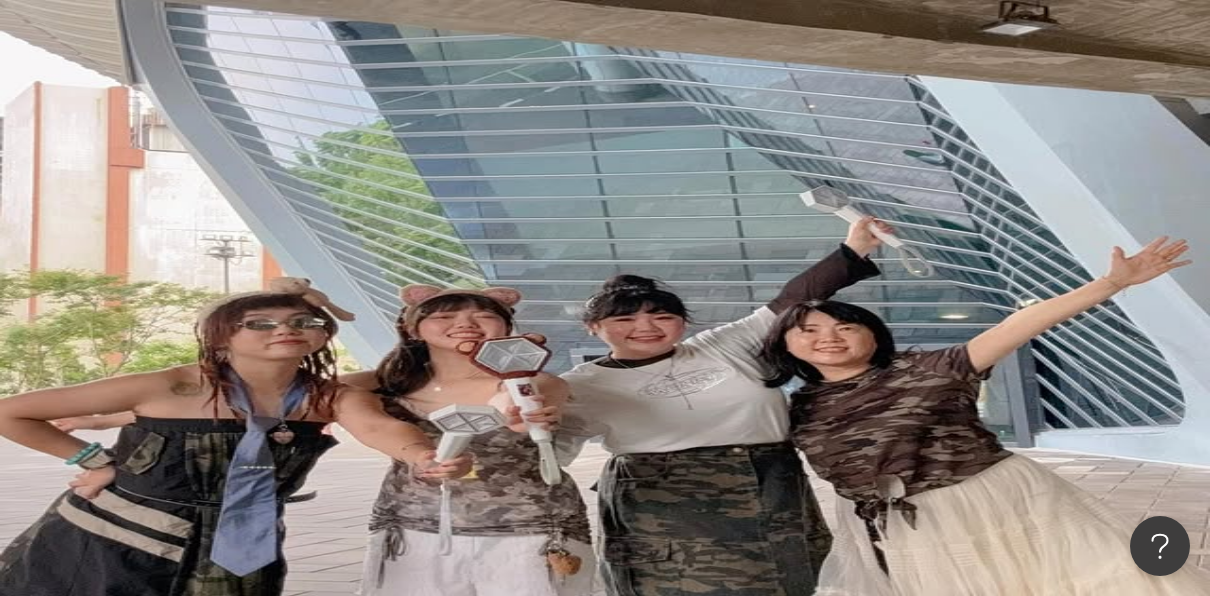 click on "**" at bounding box center (451, 99) 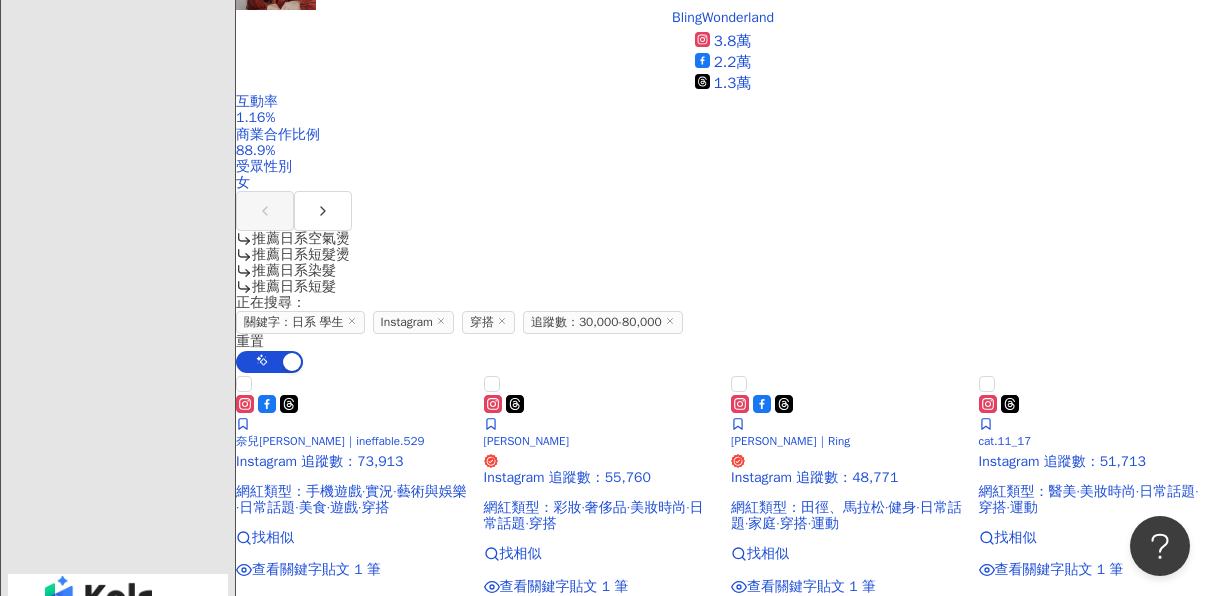 scroll, scrollTop: 1351, scrollLeft: 0, axis: vertical 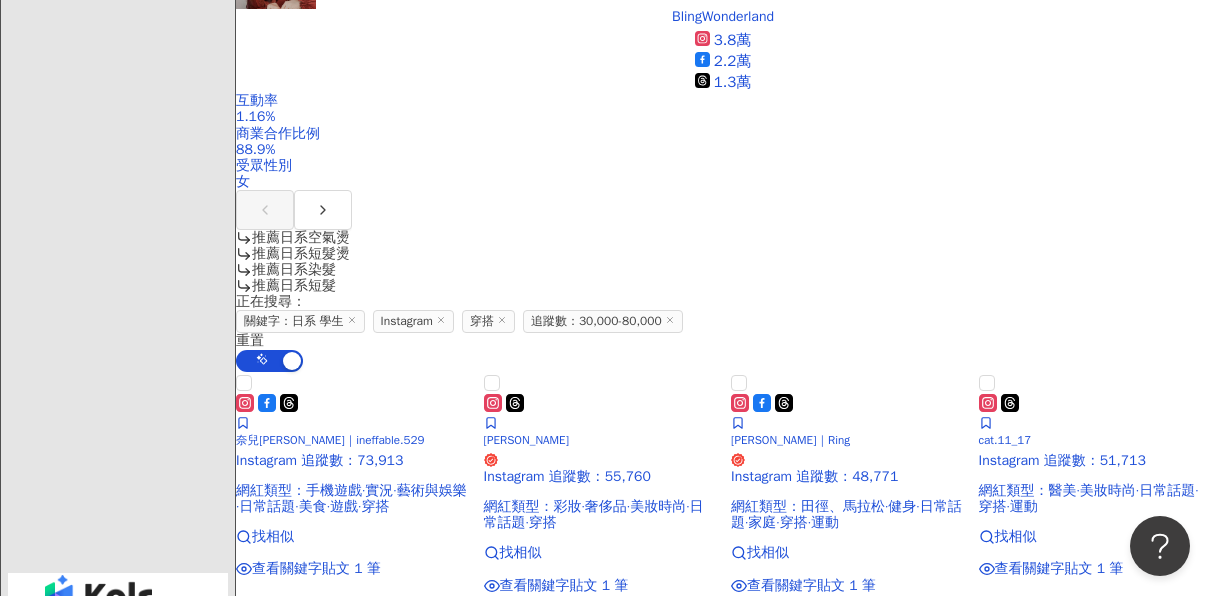 type on "*****" 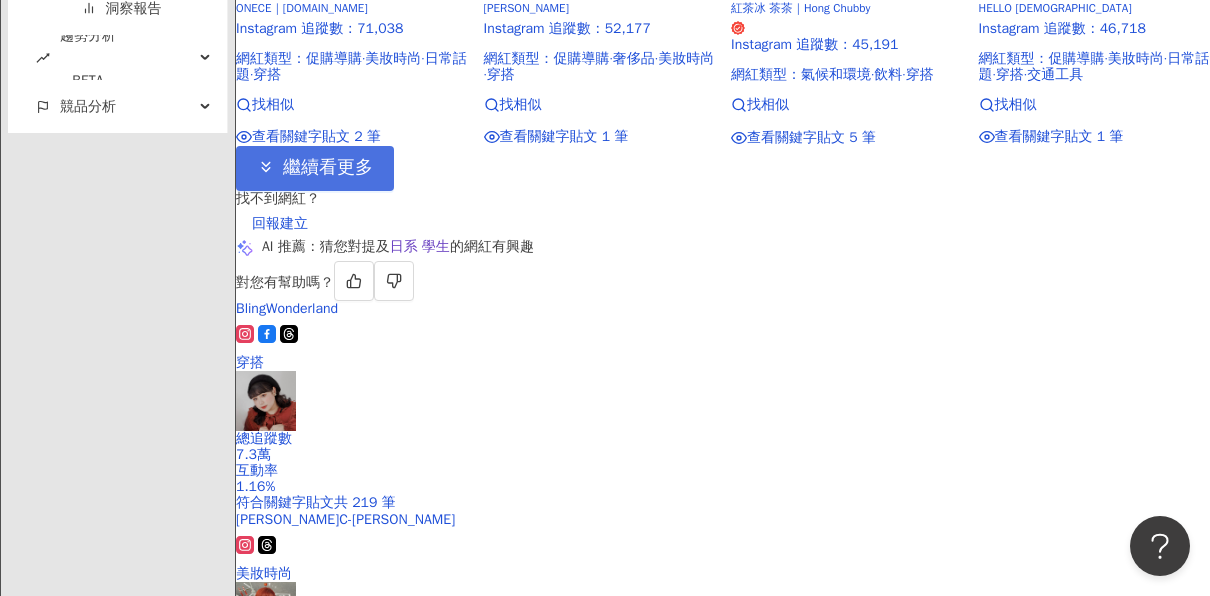 scroll, scrollTop: 2289, scrollLeft: 0, axis: vertical 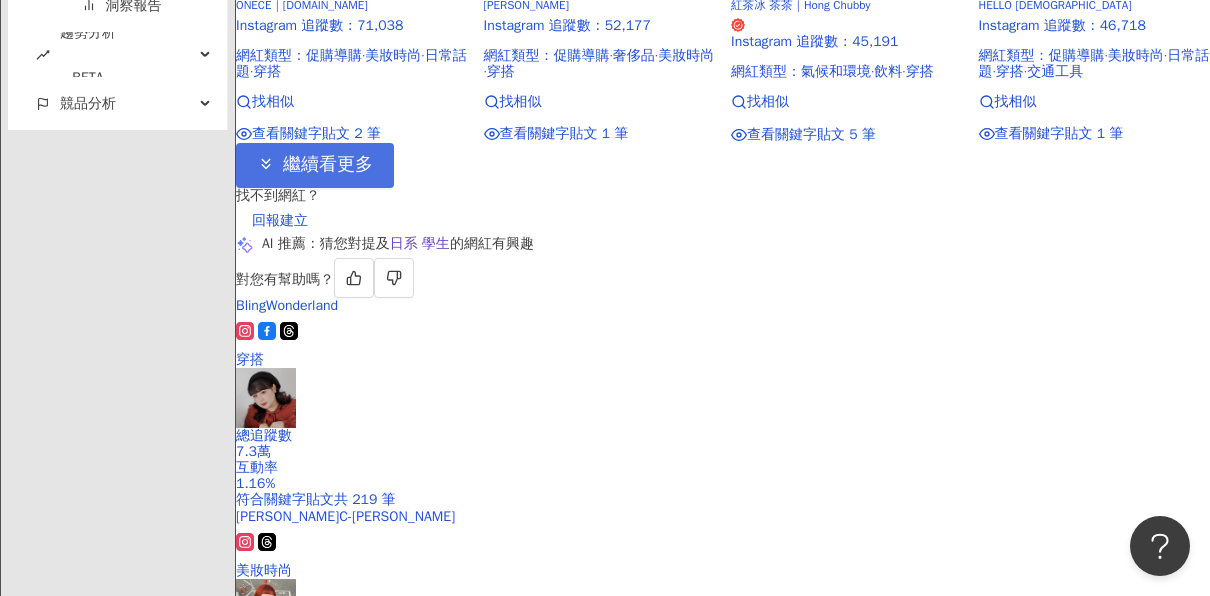 click on "繼續看更多" at bounding box center [328, 165] 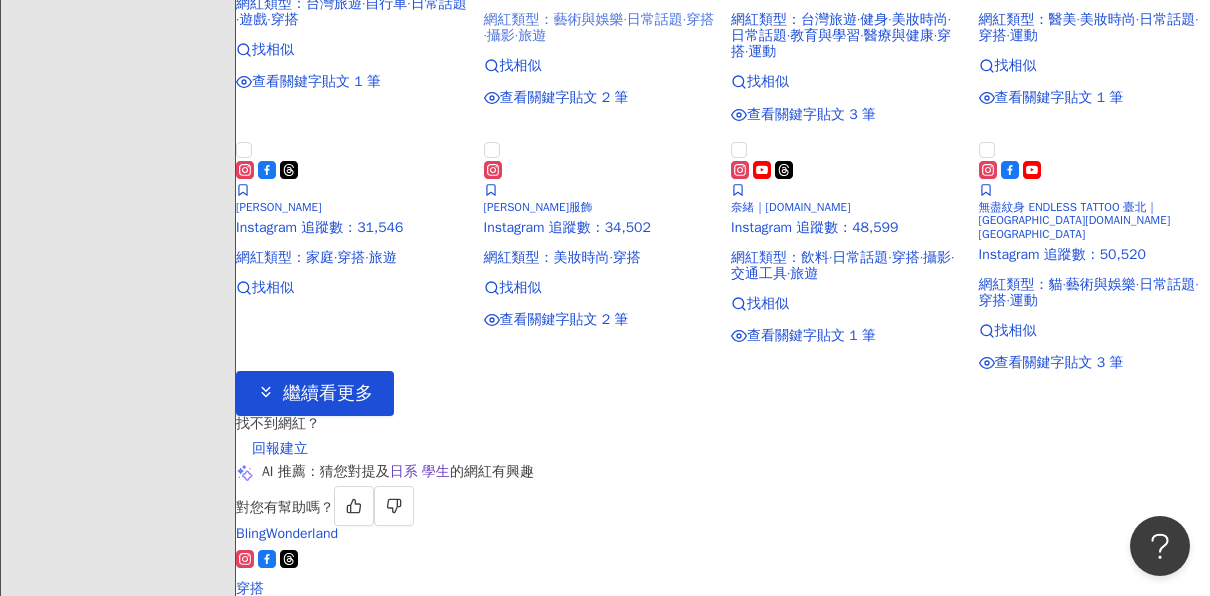 scroll, scrollTop: 2793, scrollLeft: 0, axis: vertical 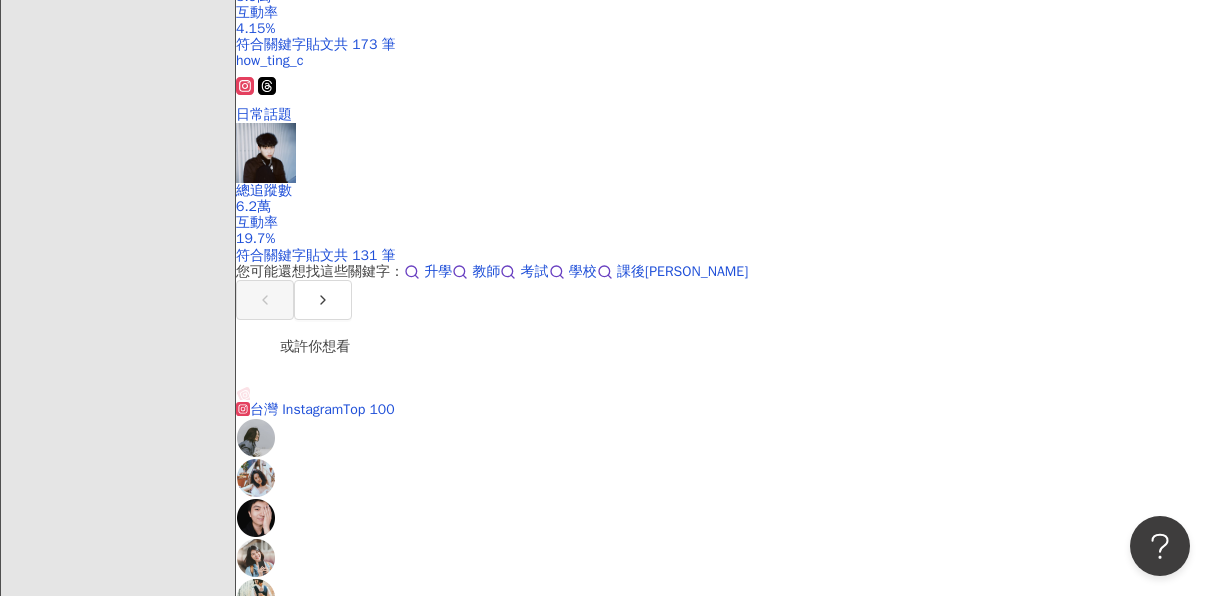 click on "繼續看更多" at bounding box center (315, -502) 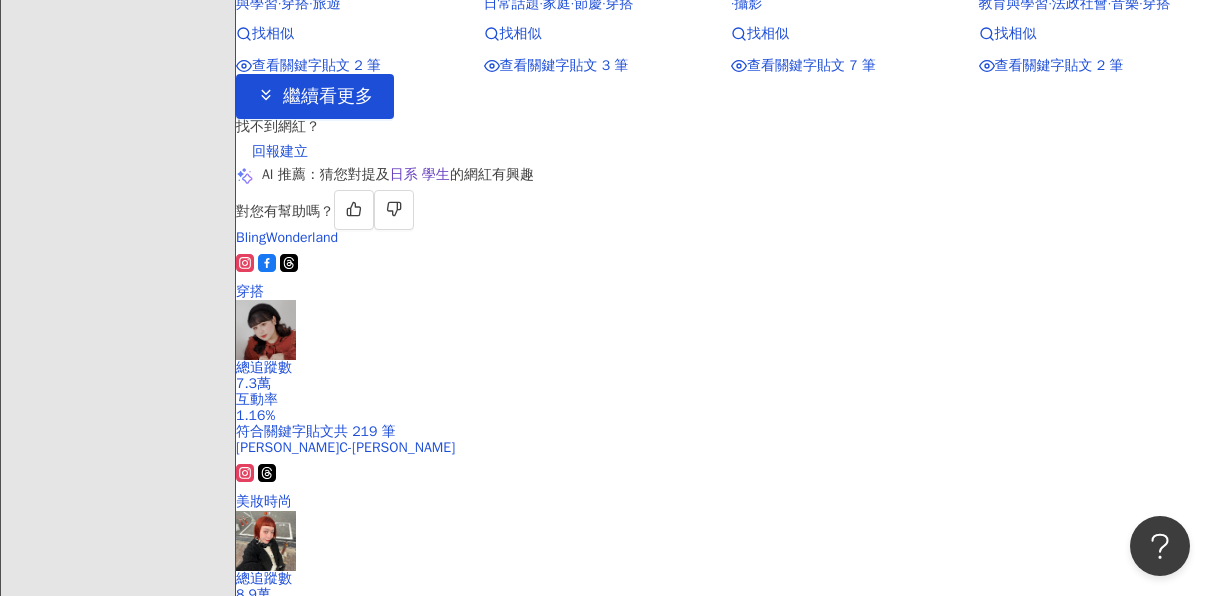 scroll, scrollTop: 3780, scrollLeft: 0, axis: vertical 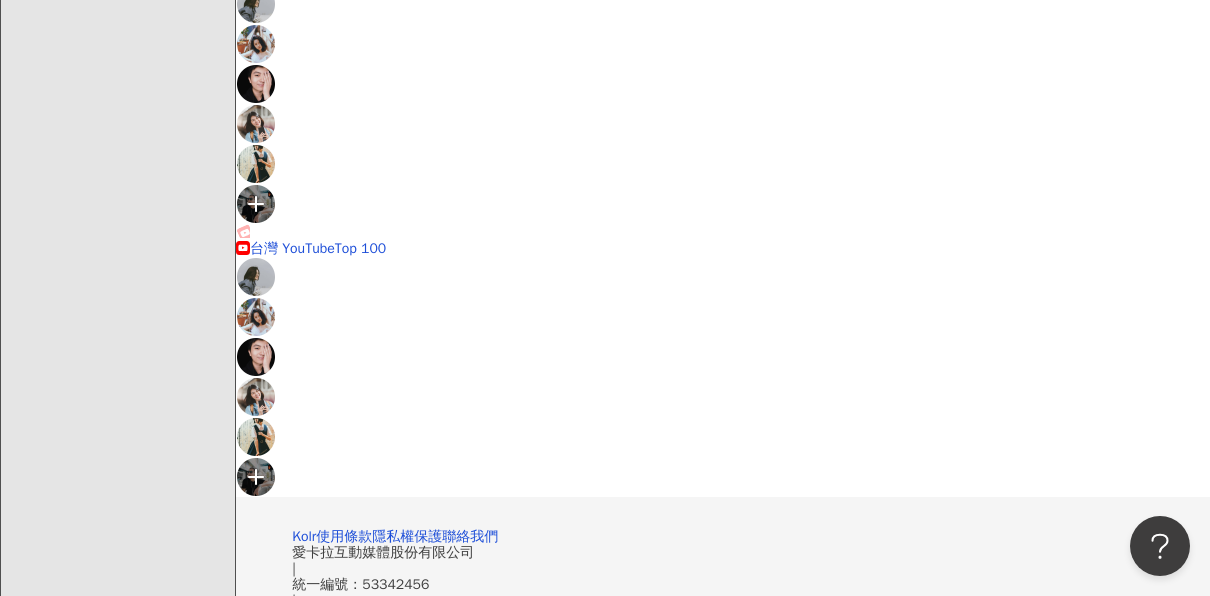 click on "繼續看更多" at bounding box center [315, -1209] 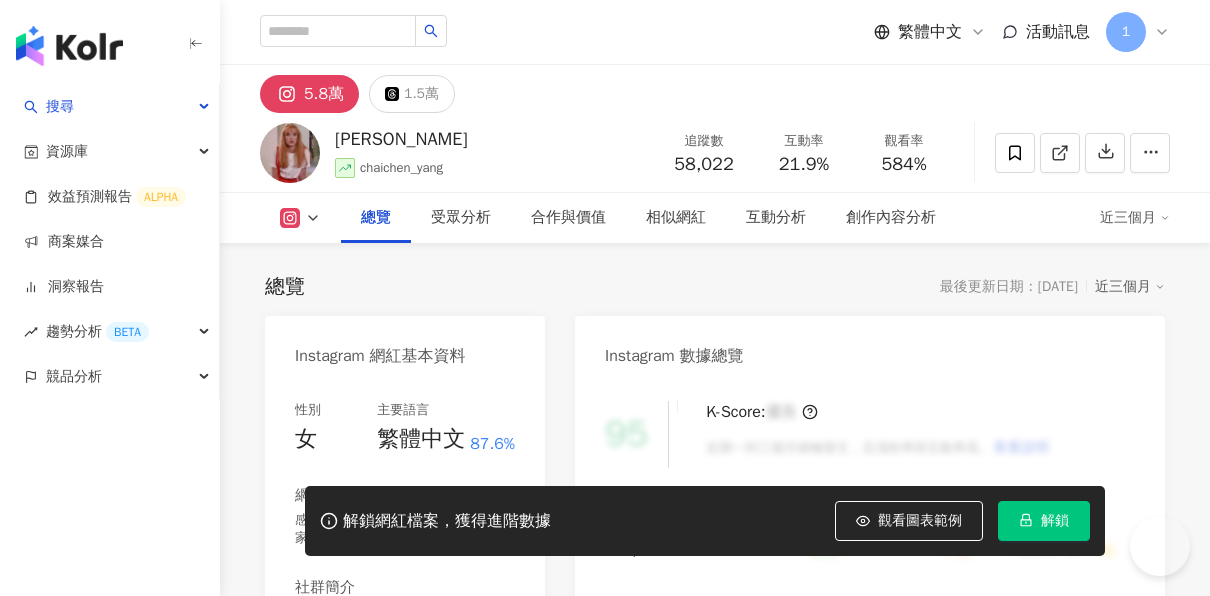 scroll, scrollTop: 436, scrollLeft: 0, axis: vertical 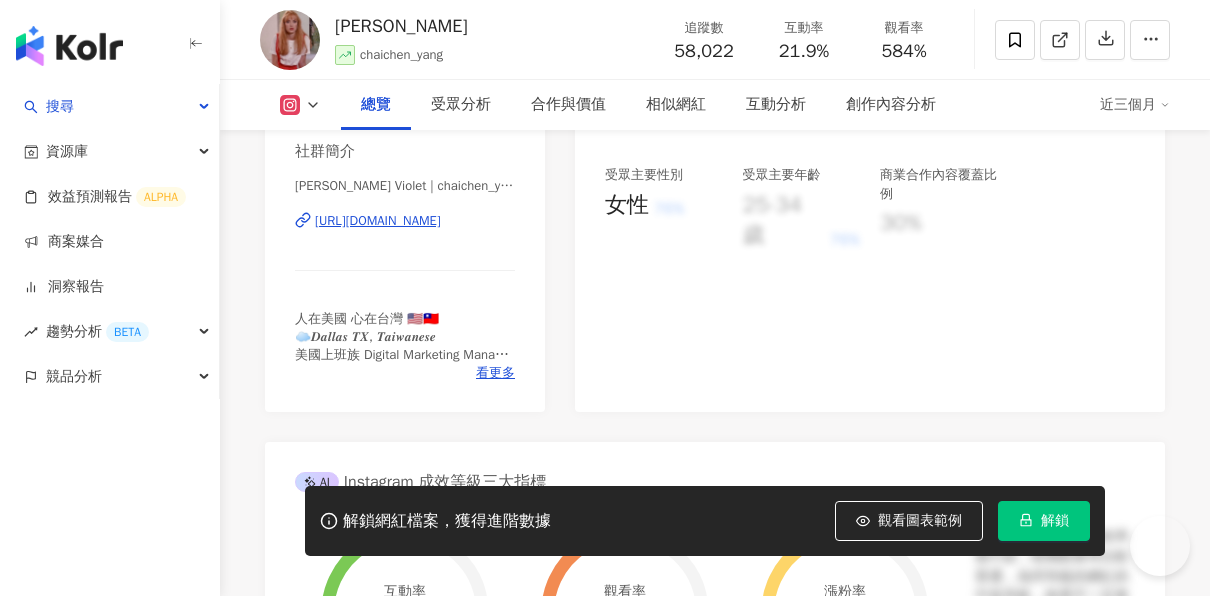 click on "https://www.instagram.com/chaichen_yang/" at bounding box center [378, 221] 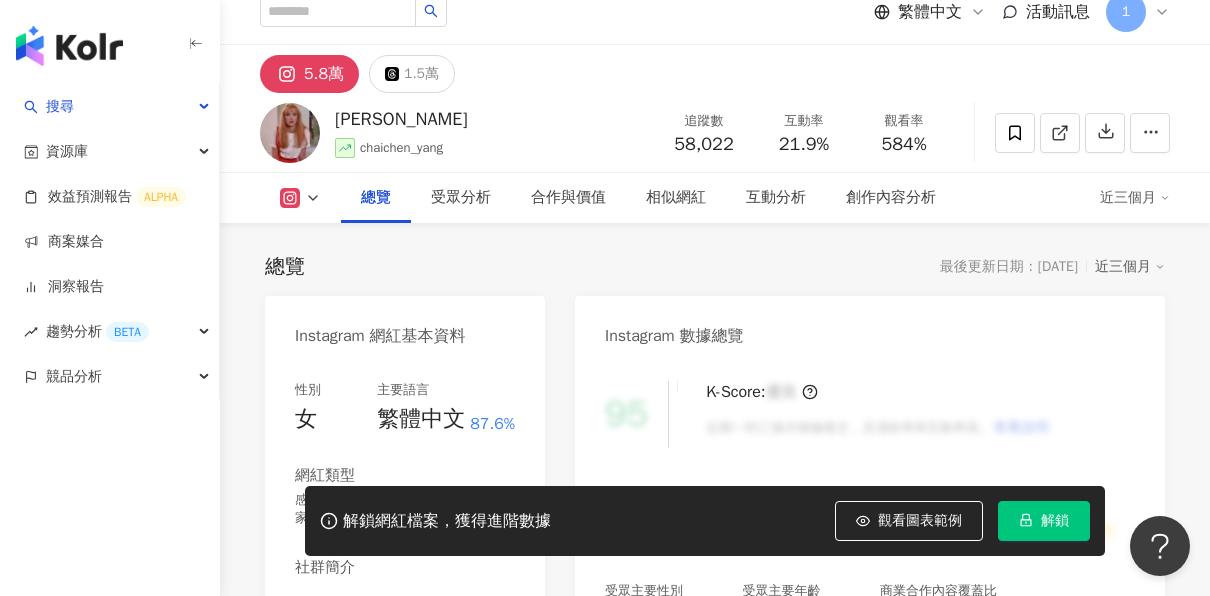 scroll, scrollTop: 0, scrollLeft: 0, axis: both 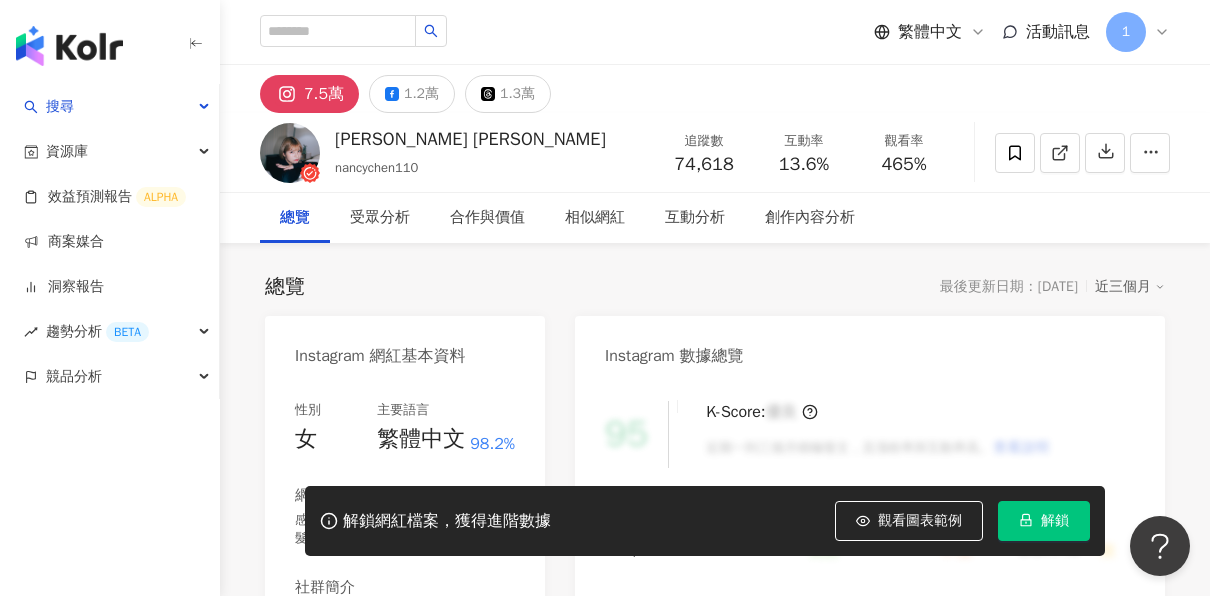 click on "總覽 最後更新日期：[DATE] 近三個月 Instagram 網紅基本資料 性別   女 主要語言   繁體中文 98.2% 網紅類型 感情 · 美妝時尚 · 日常話題 · 家庭 · 美髮 · 穿搭 · 旅遊 社群簡介 [PERSON_NAME] [PERSON_NAME] | nancychen110 [URL][DOMAIN_NAME] 熱愛 穿搭 美妝 的我
你有穿搭煩惱我替你解決
短視頻 IP 操盤手 ▏短視頻課程 ▏短視頻業配
合作：[EMAIL_ADDRESS][DOMAIN_NAME]
出爆影音 @boom_boom_vision 看更多 Instagram 數據總覽 95 K-Score :   優良 近期一到三個月積極發文，且漲粉率與互動率高。 查看說明 追蹤數   74,618 互動率   13.6% 良好 觀看率   465% 不佳 漲粉率   35.7% 一般 受眾主要性別   男性 76% 受眾主要年齡   25-34 歲 76% 商業合作內容覆蓋比例   30% AI Instagram 成效等級三大指標 互動率 13.6% 良好 同等級網紅的互動率中位數為  0.19% 觀看率 465% 不佳 同等級網紅的觀看率中位數為  35.5% 漲粉率 35.7% 一般 0.8%" at bounding box center [715, 1070] 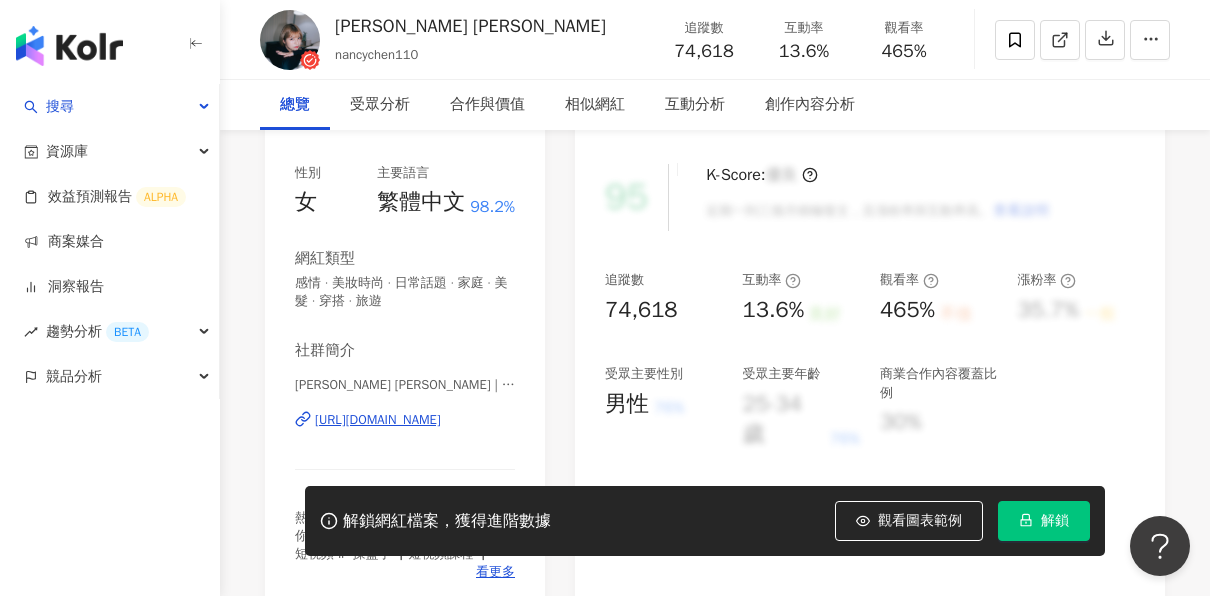 scroll, scrollTop: 0, scrollLeft: 0, axis: both 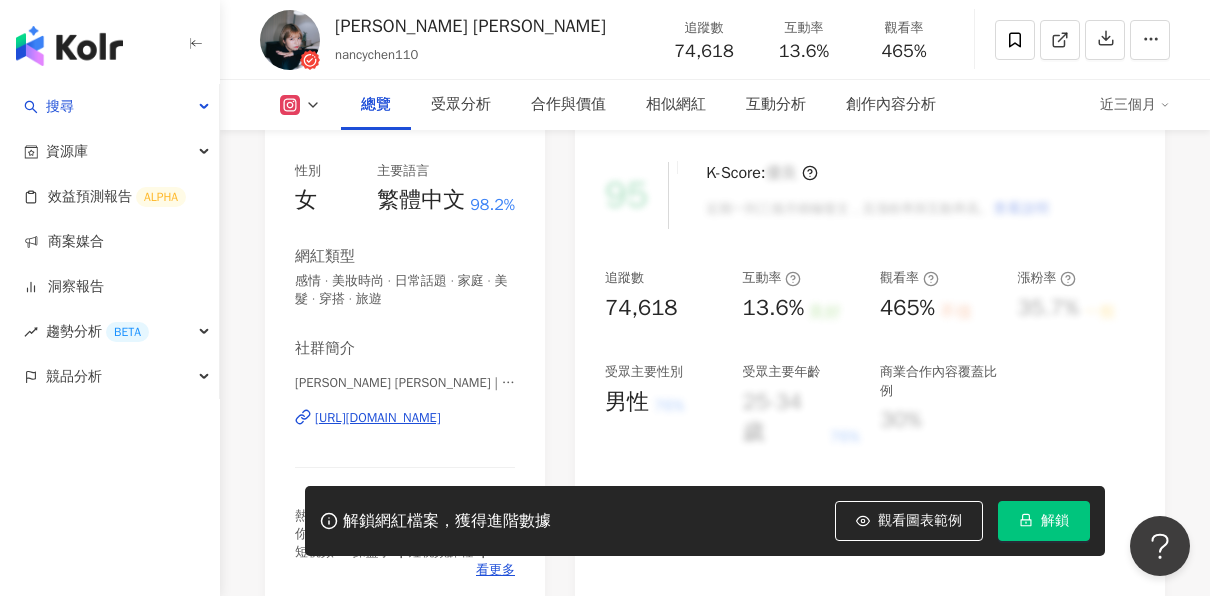 click on "https://www.instagram.com/nancychen110/" at bounding box center [378, 418] 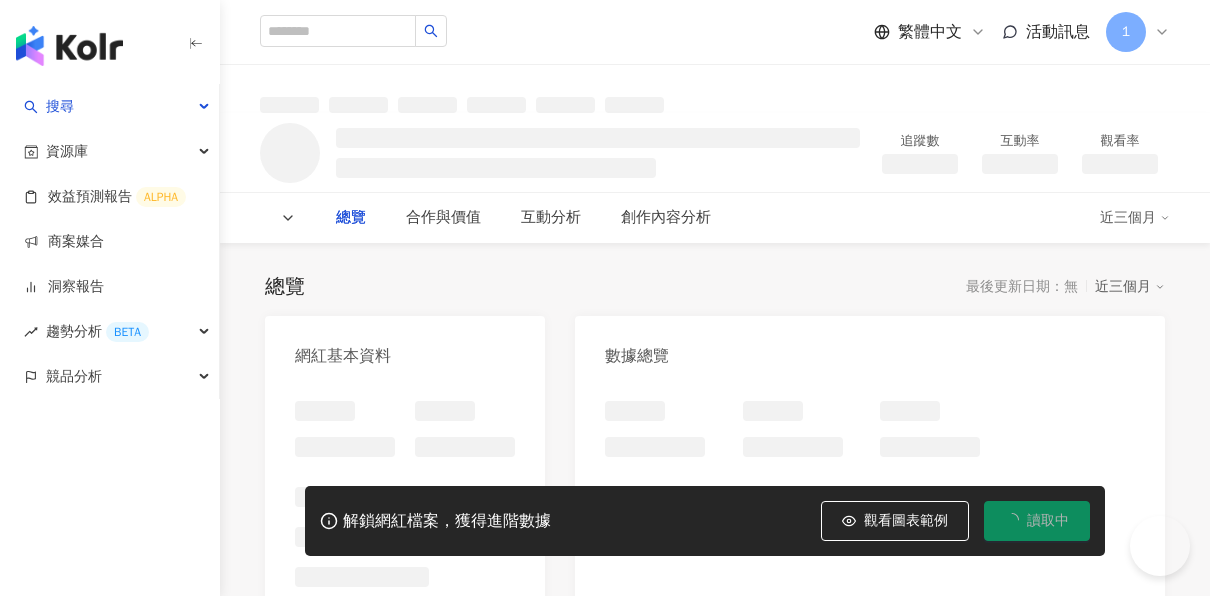 scroll, scrollTop: 0, scrollLeft: 0, axis: both 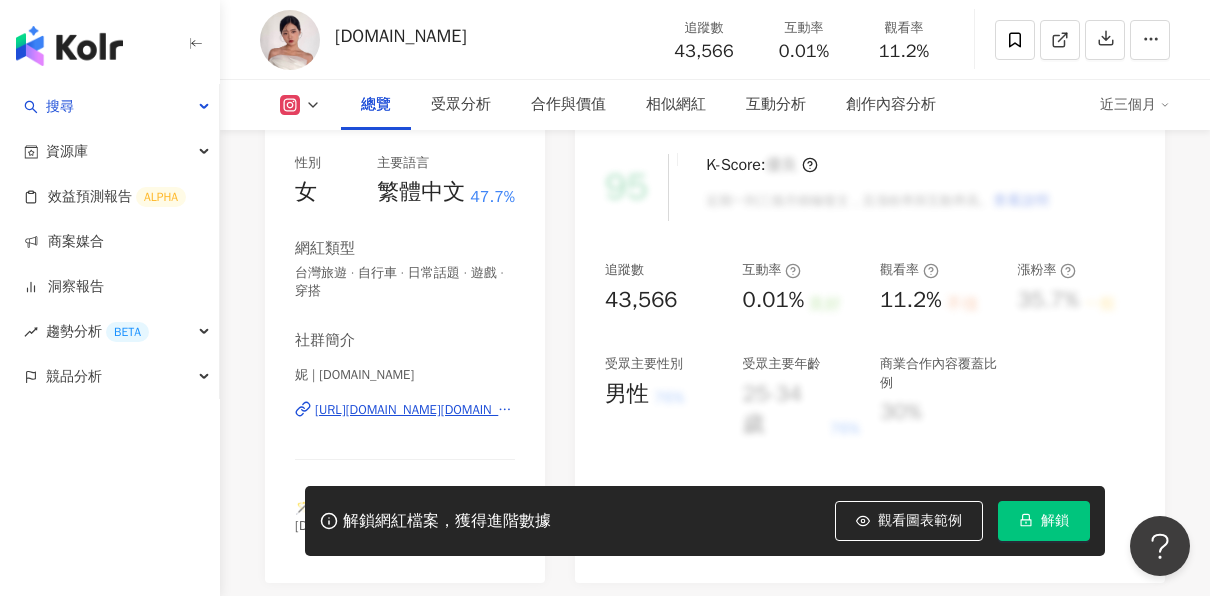 click on "https://www.instagram.com/maya.ni/" at bounding box center (415, 410) 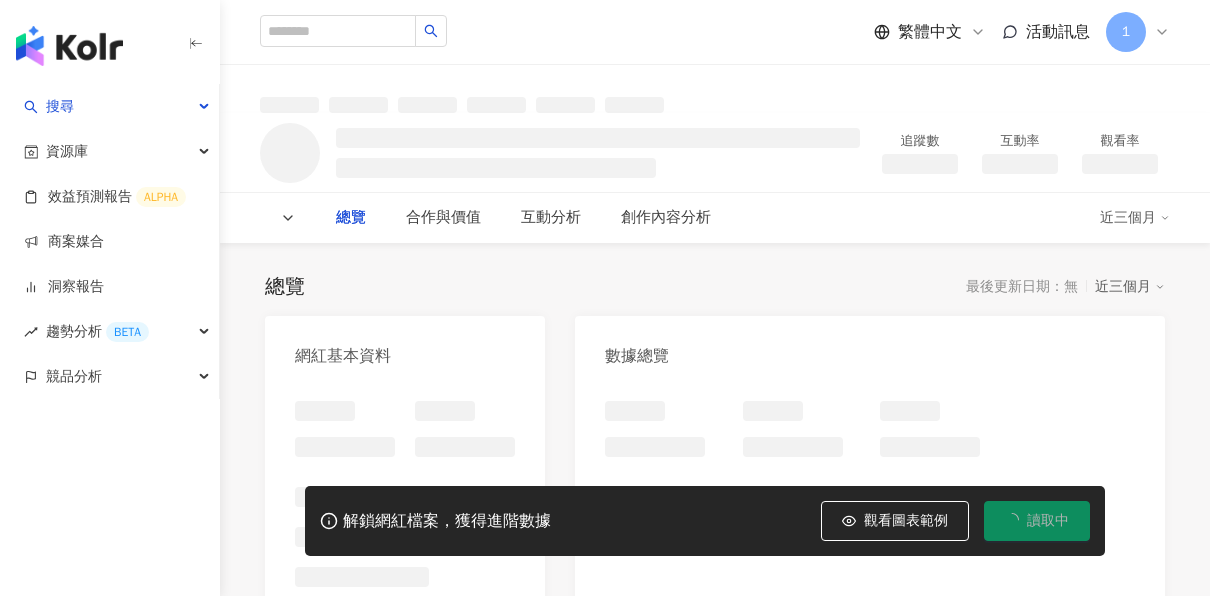 scroll, scrollTop: 0, scrollLeft: 0, axis: both 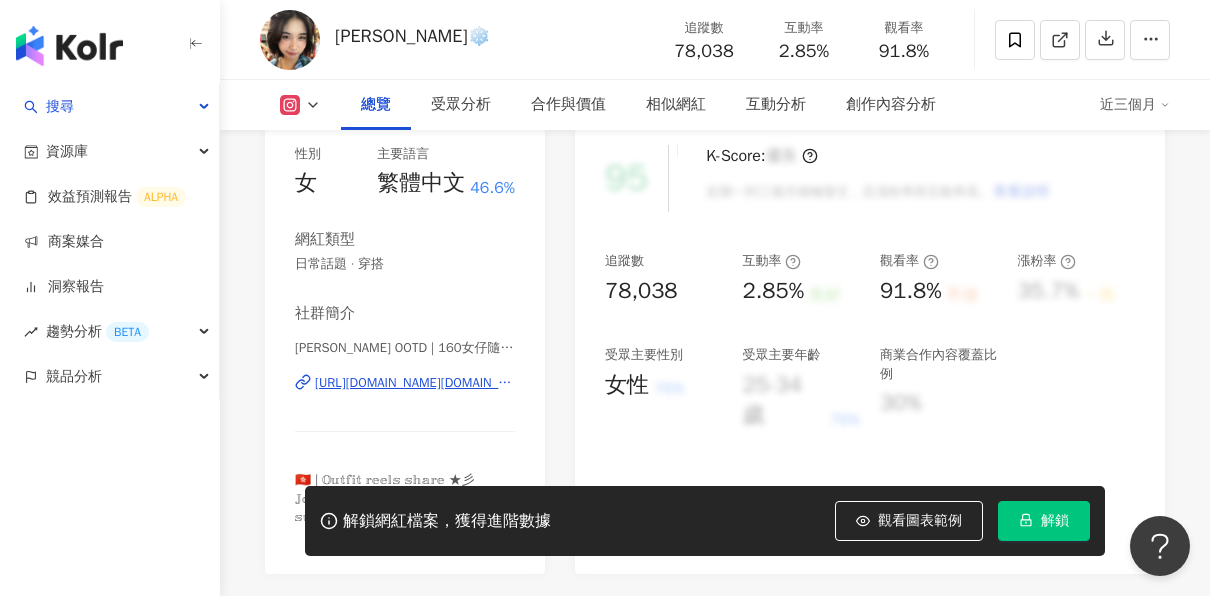 click on "[PERSON_NAME] OOTD | 160女仔隨心分享🫧 | [DOMAIN_NAME] [URL][DOMAIN_NAME][DOMAIN_NAME]" at bounding box center [405, 397] 